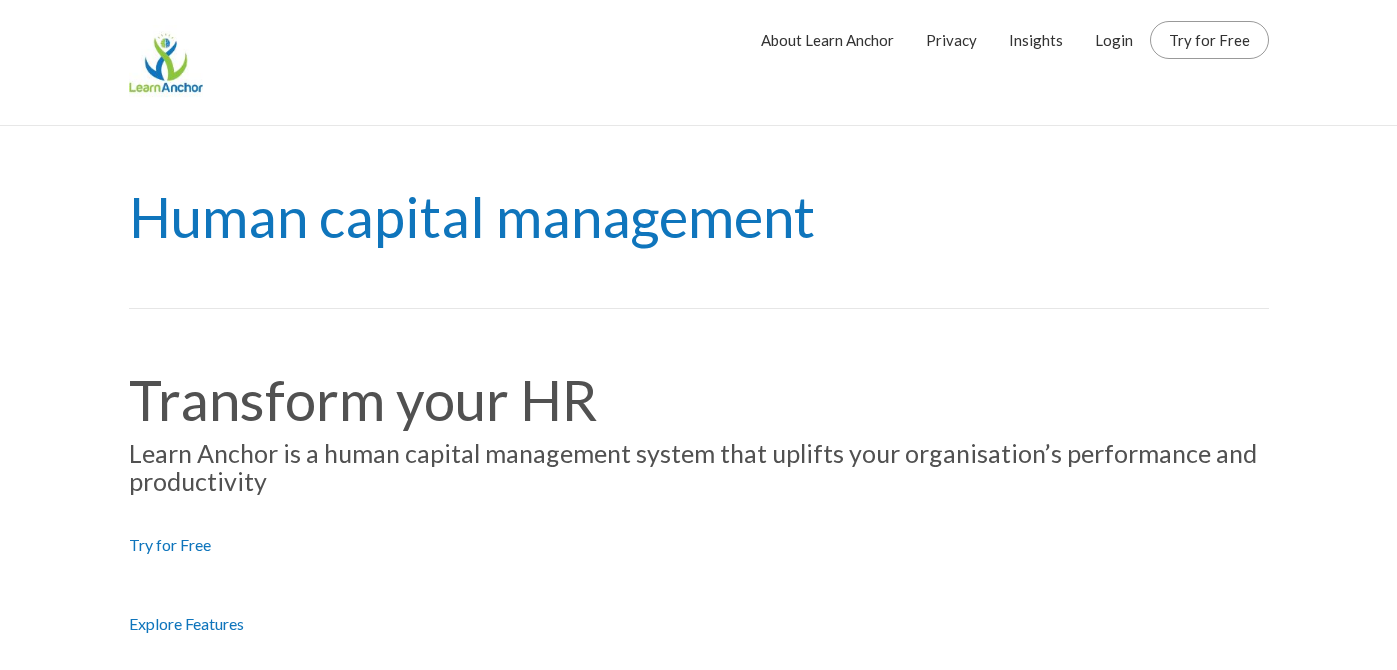 scroll, scrollTop: 0, scrollLeft: 0, axis: both 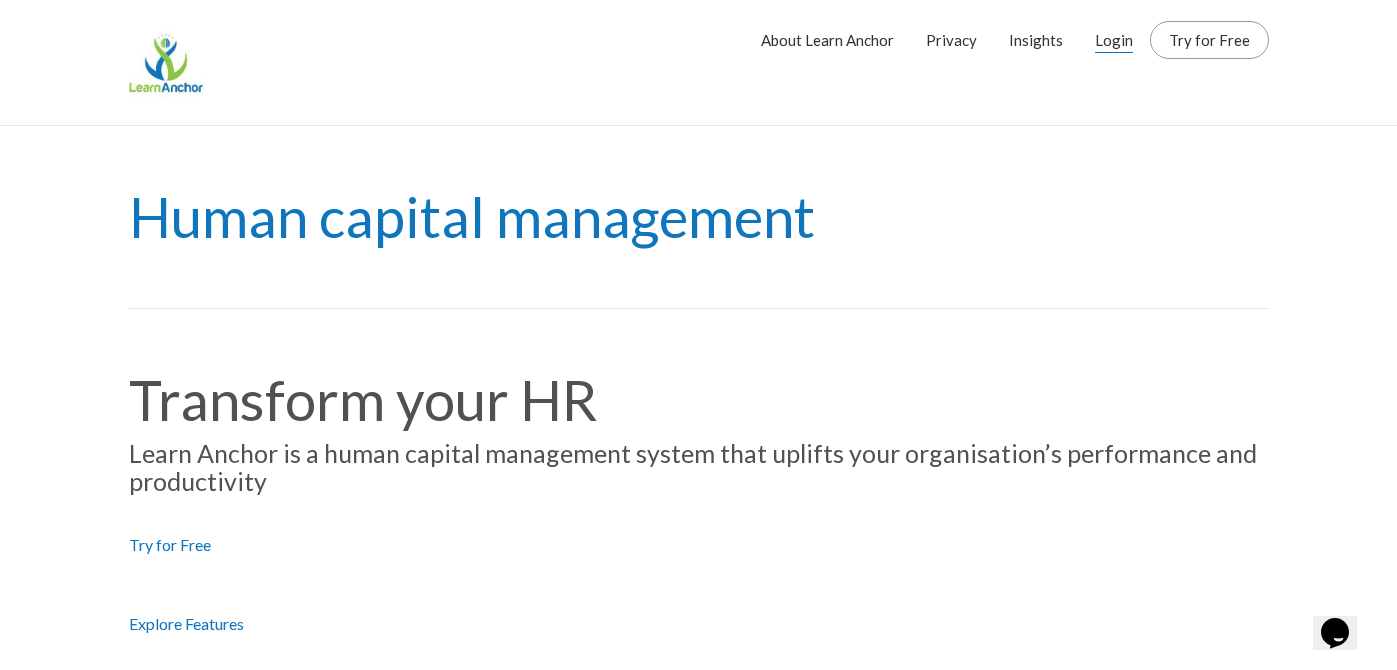 click on "Login" at bounding box center (1114, 40) 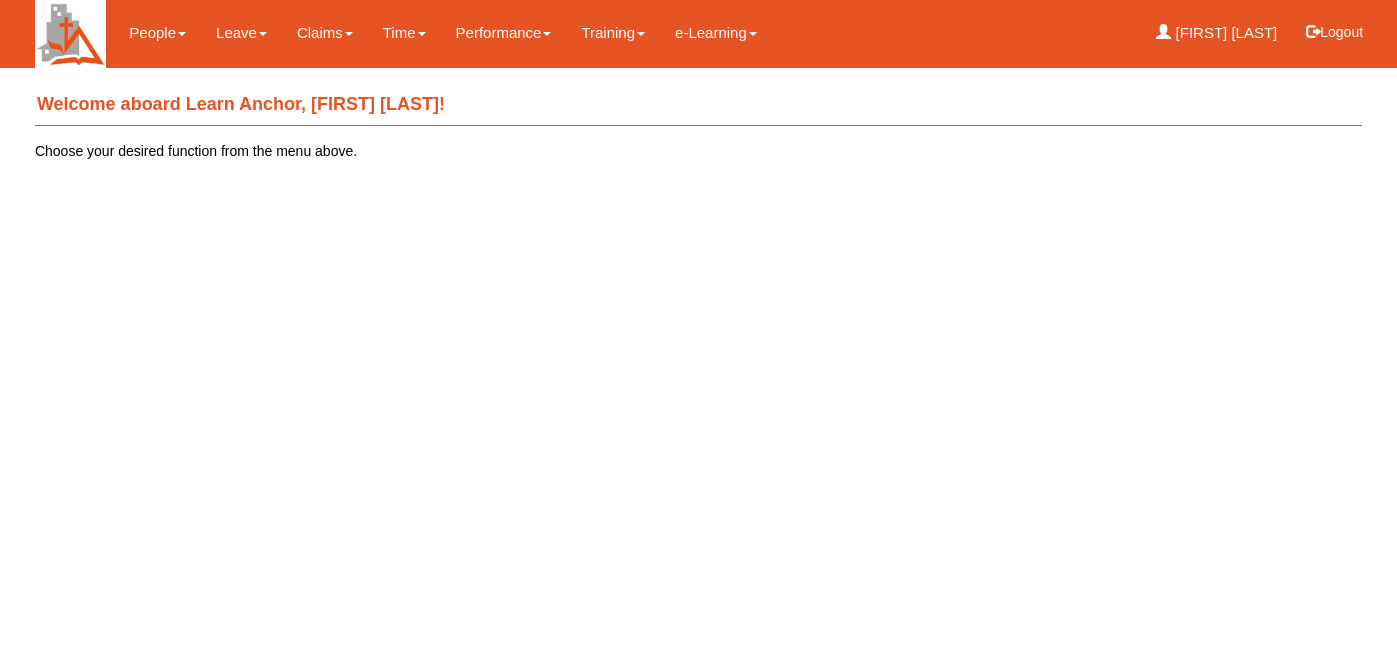 scroll, scrollTop: 0, scrollLeft: 0, axis: both 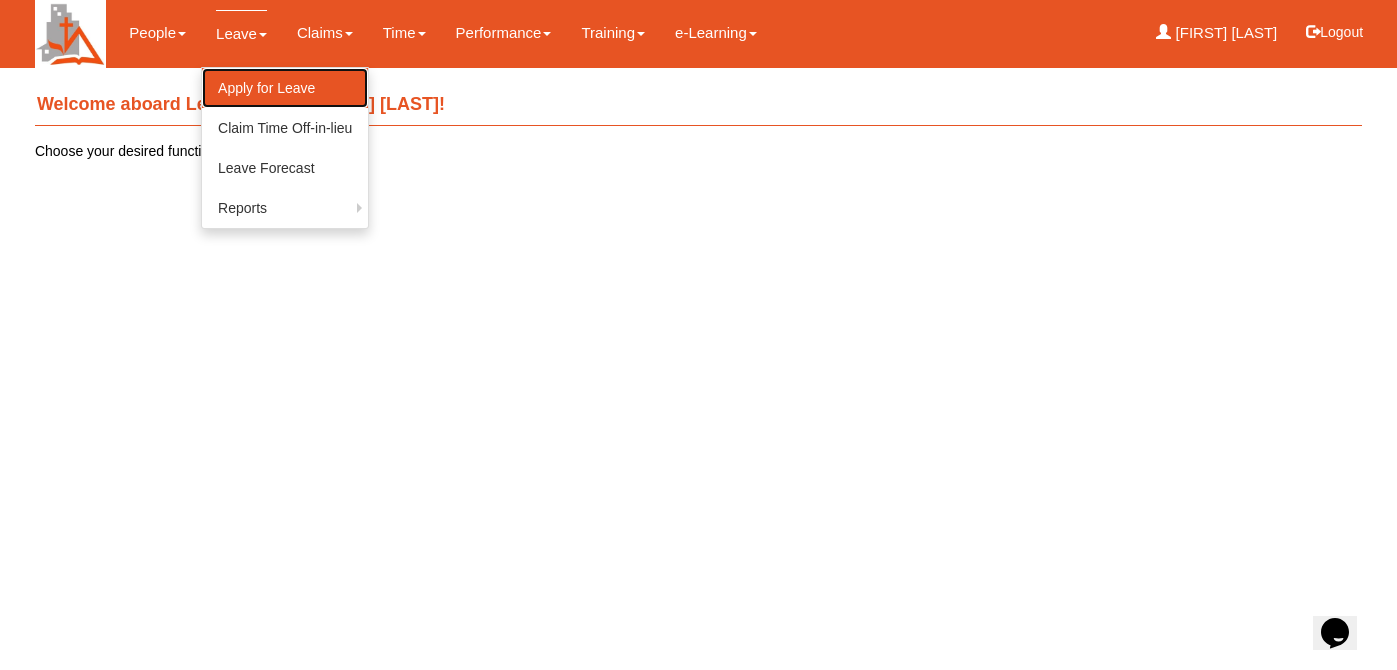 click on "Apply for Leave" at bounding box center (285, 88) 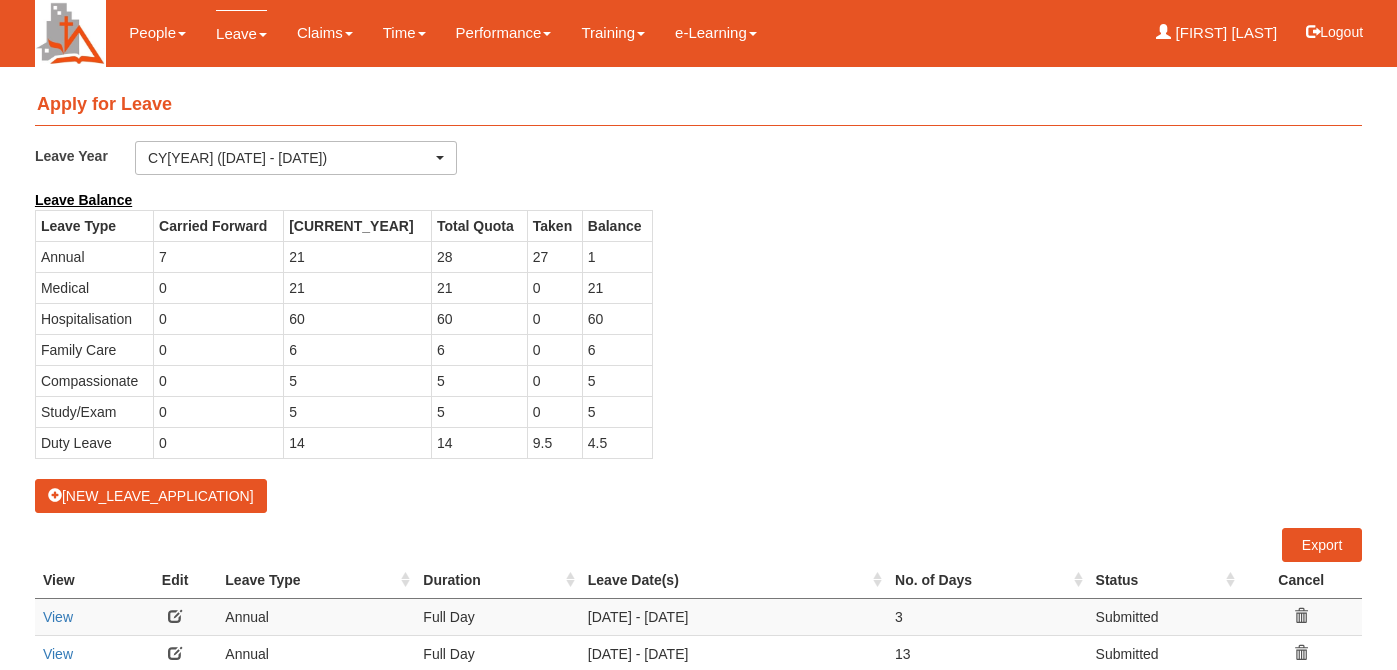 scroll, scrollTop: 0, scrollLeft: 0, axis: both 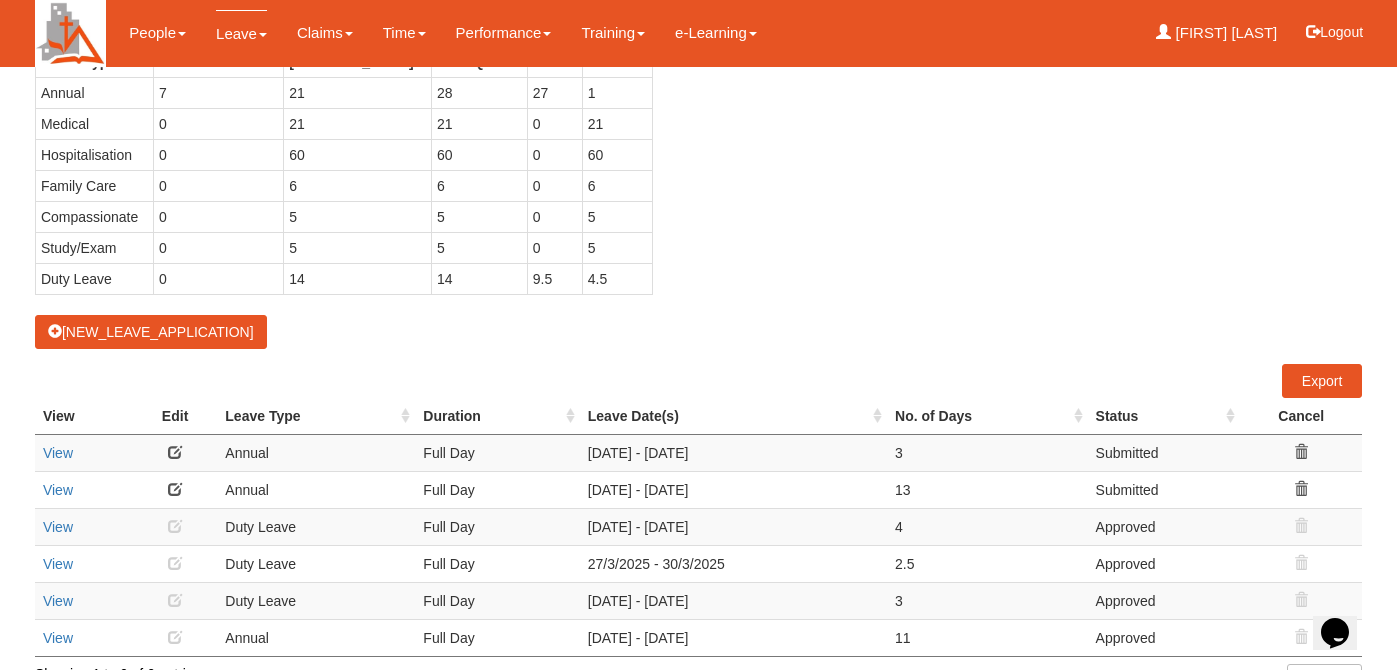 click at bounding box center (1301, 489) 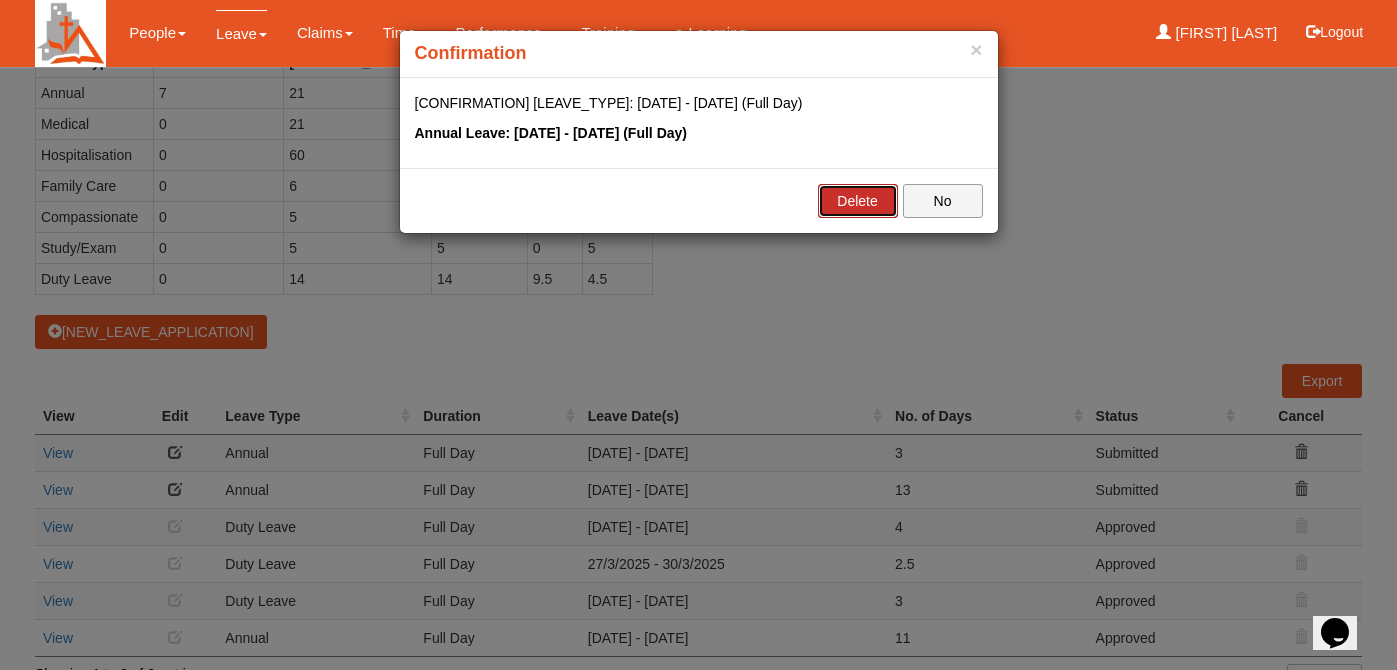 click on "Delete" at bounding box center [858, 201] 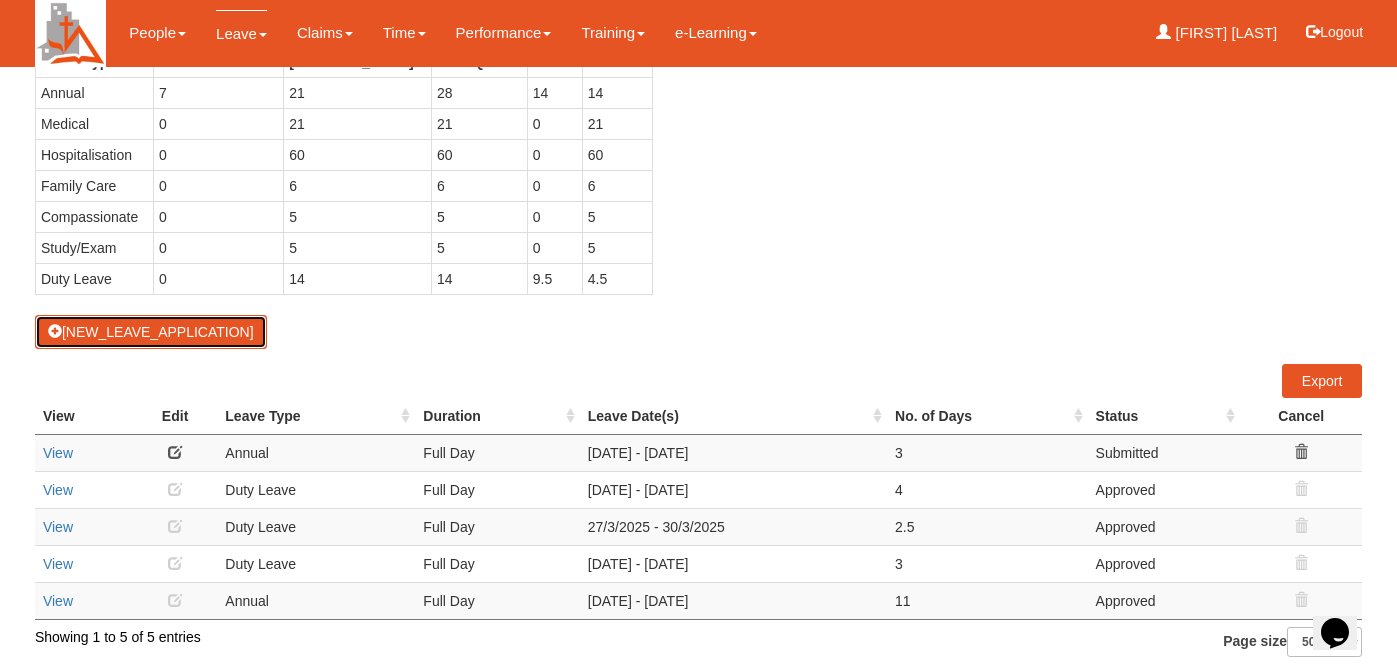 click on "New Leave Application" at bounding box center [151, 332] 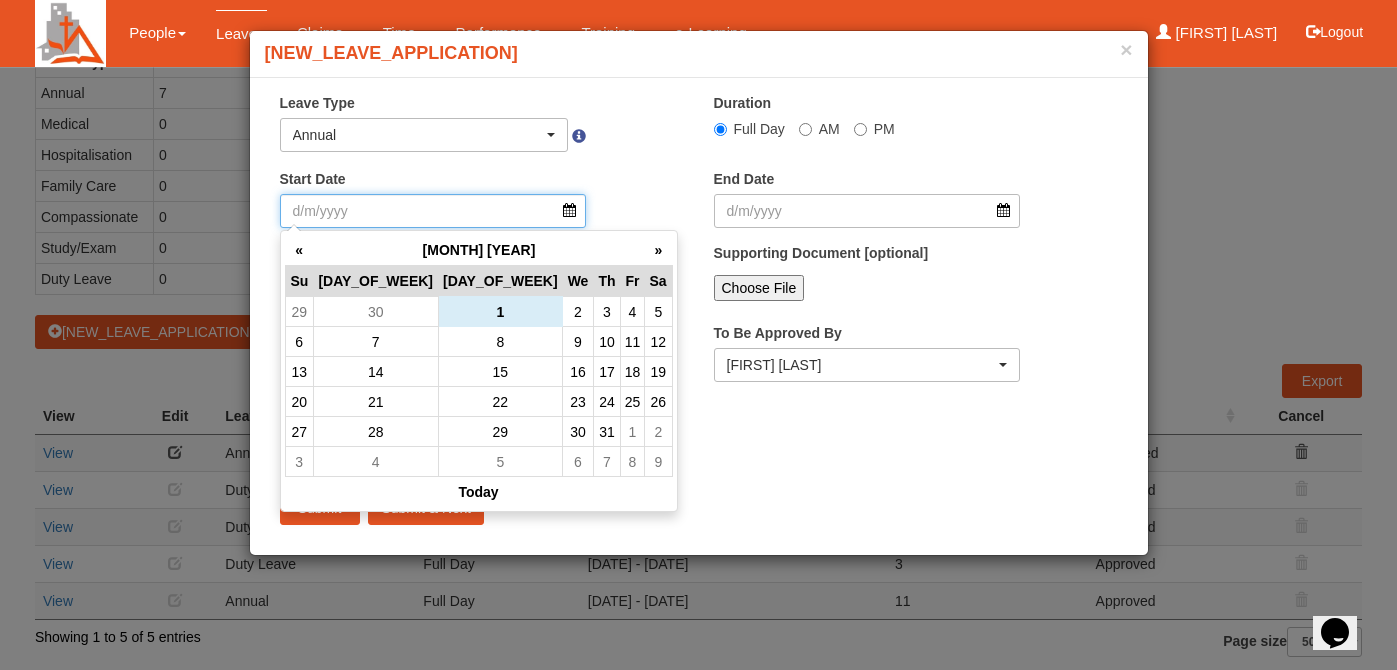 click on "Start Date" at bounding box center (433, 211) 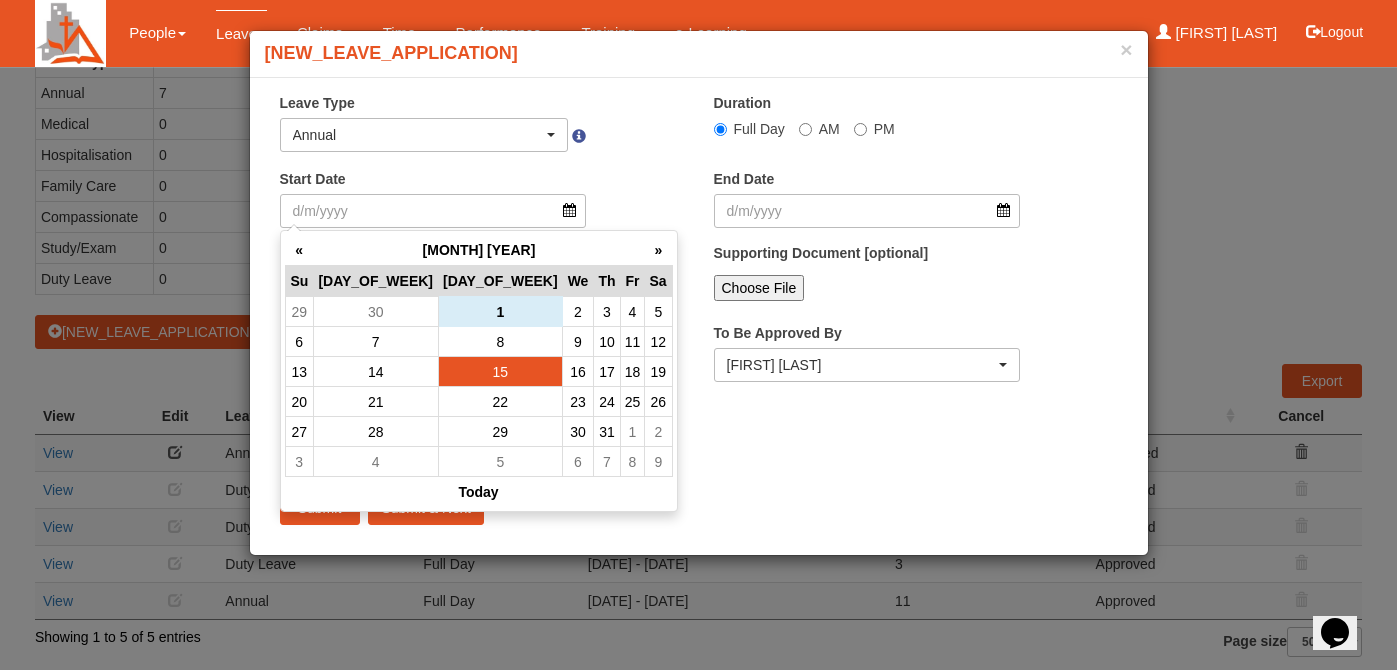 click on "15" at bounding box center [500, 312] 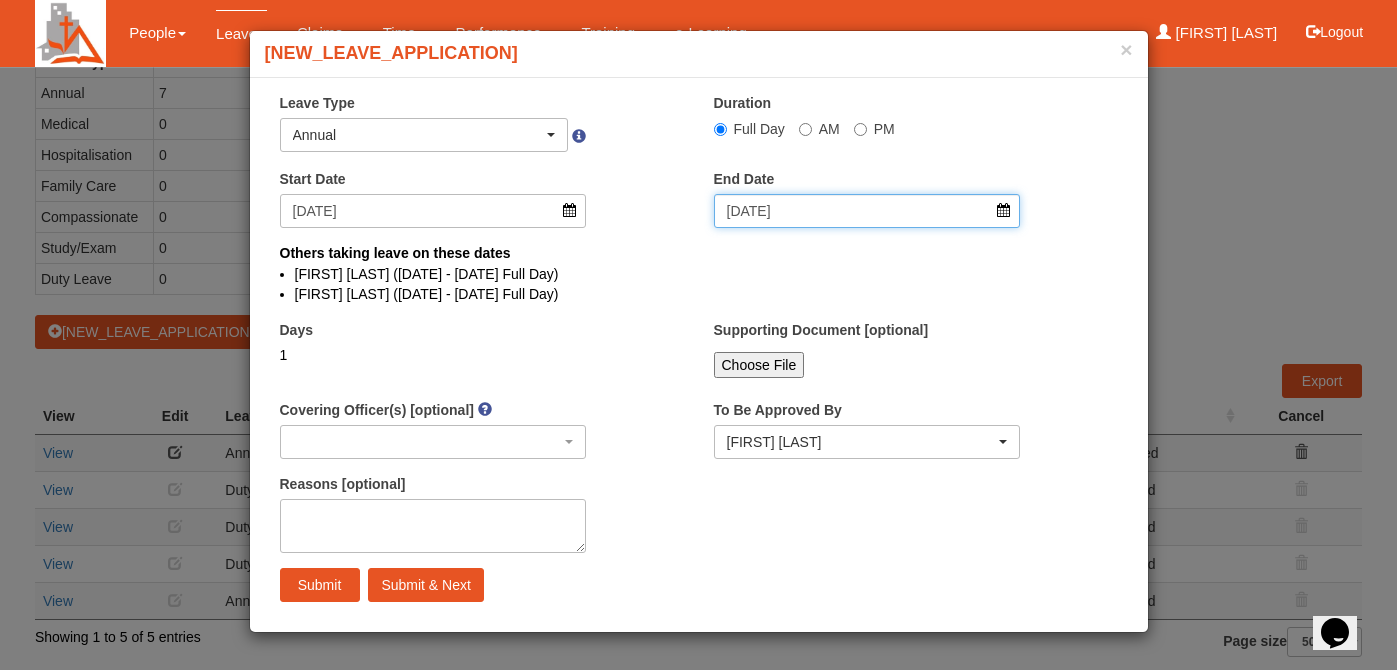 click on "[DATE]/[MONTH]/[YEAR]" at bounding box center (867, 211) 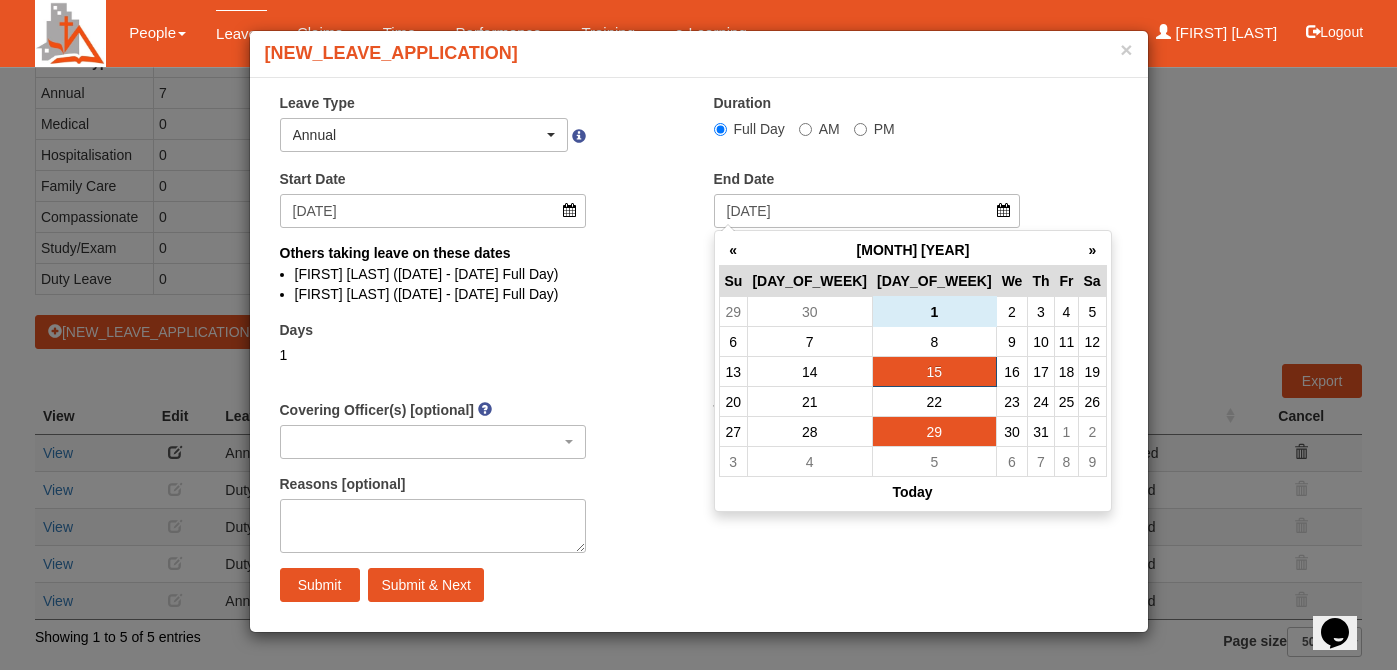 click on "29" at bounding box center [934, 312] 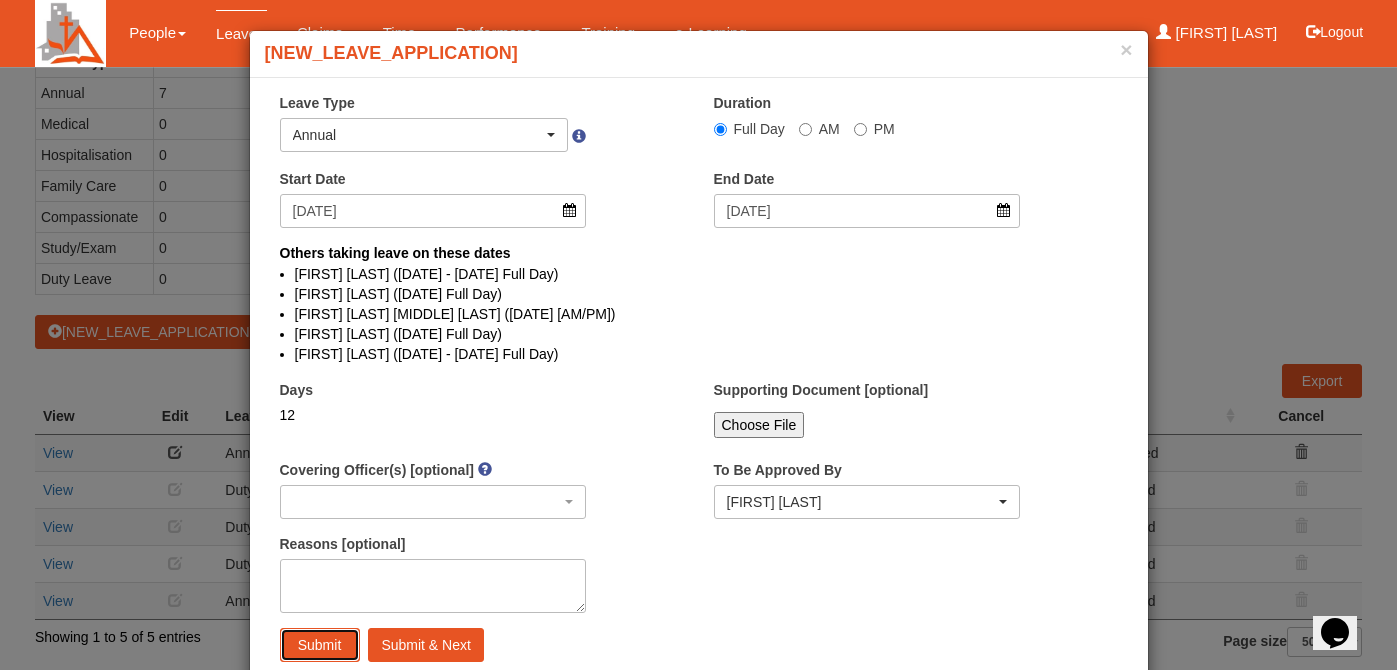 click on "Submit" at bounding box center (320, 645) 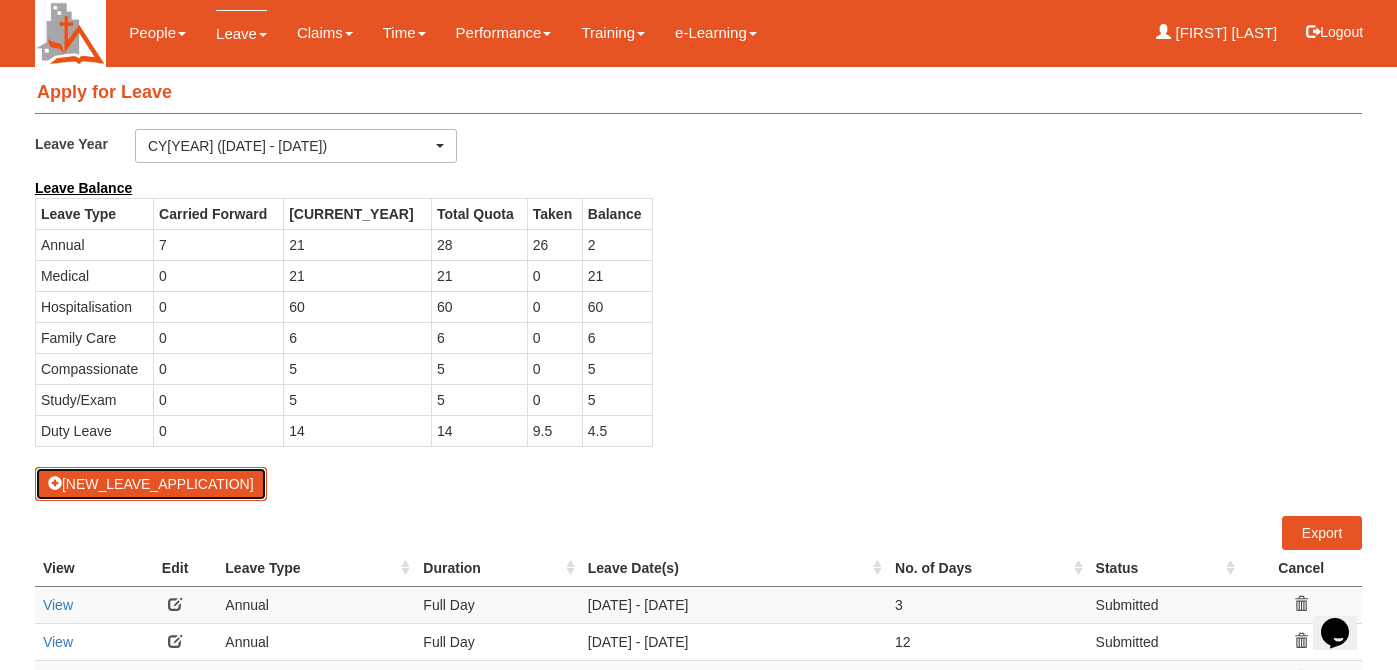 scroll, scrollTop: 204, scrollLeft: 0, axis: vertical 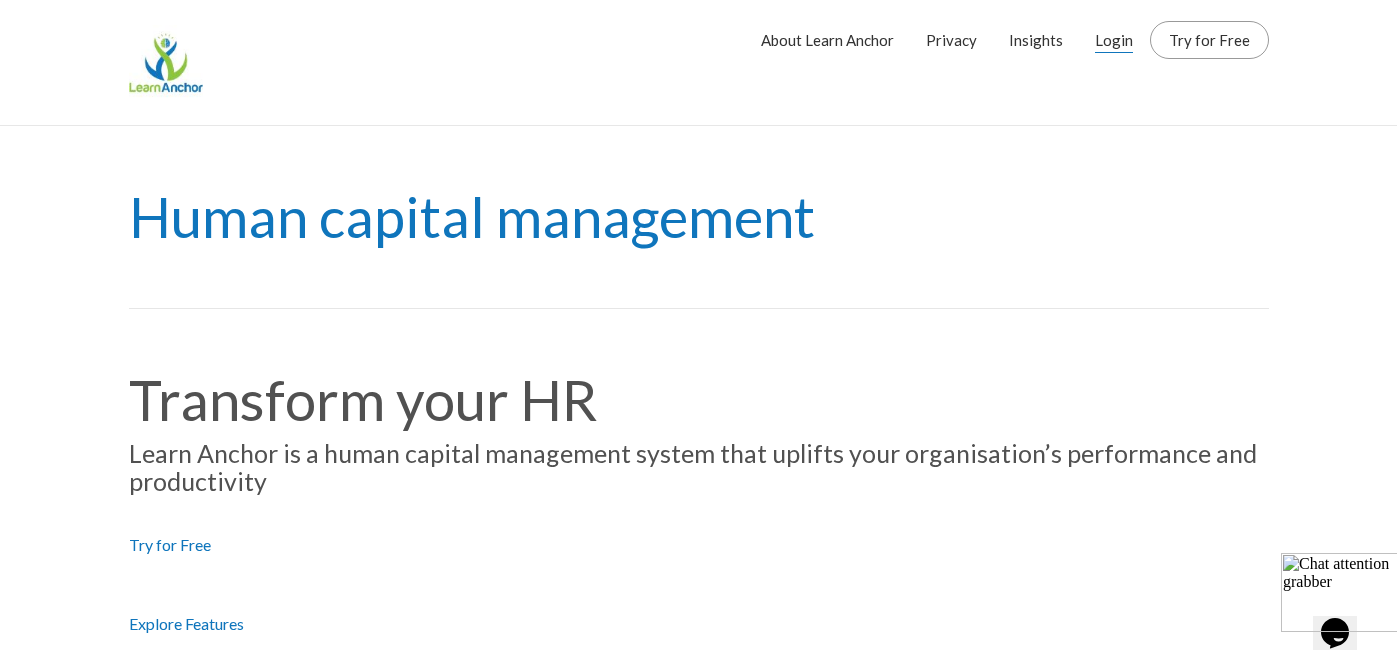 click on "Login" at bounding box center [1114, 40] 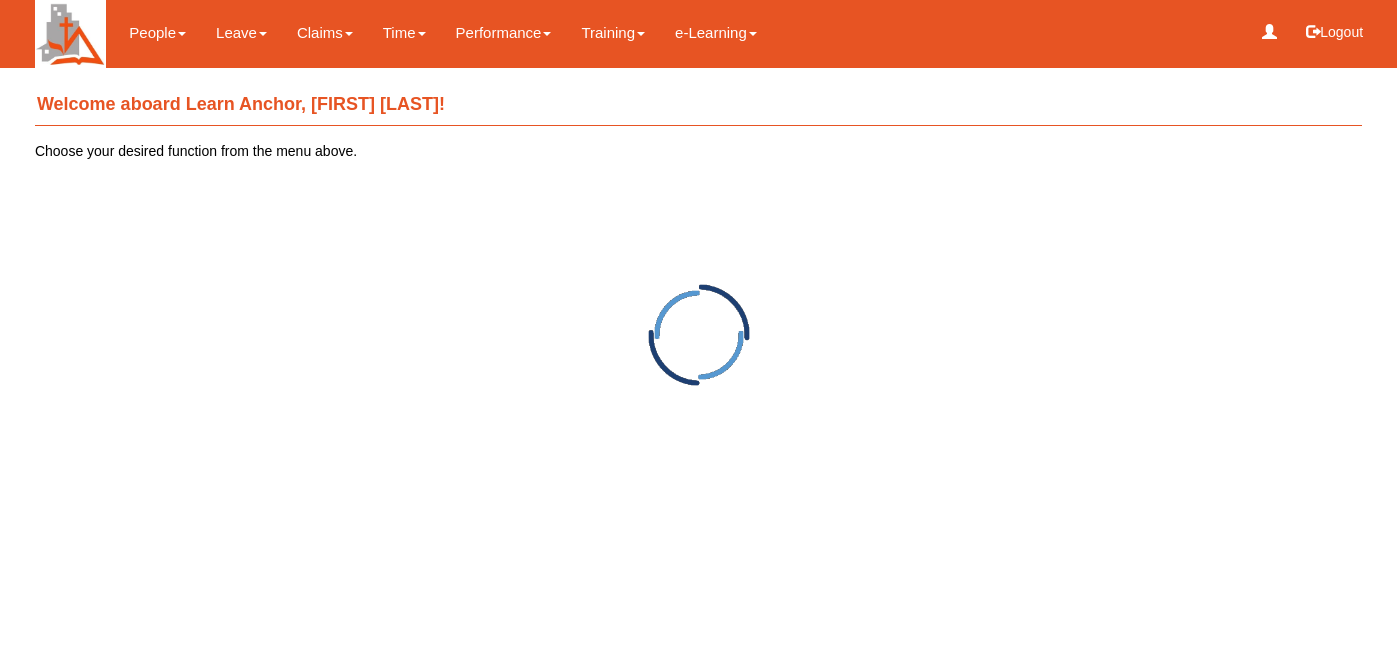 scroll, scrollTop: 0, scrollLeft: 0, axis: both 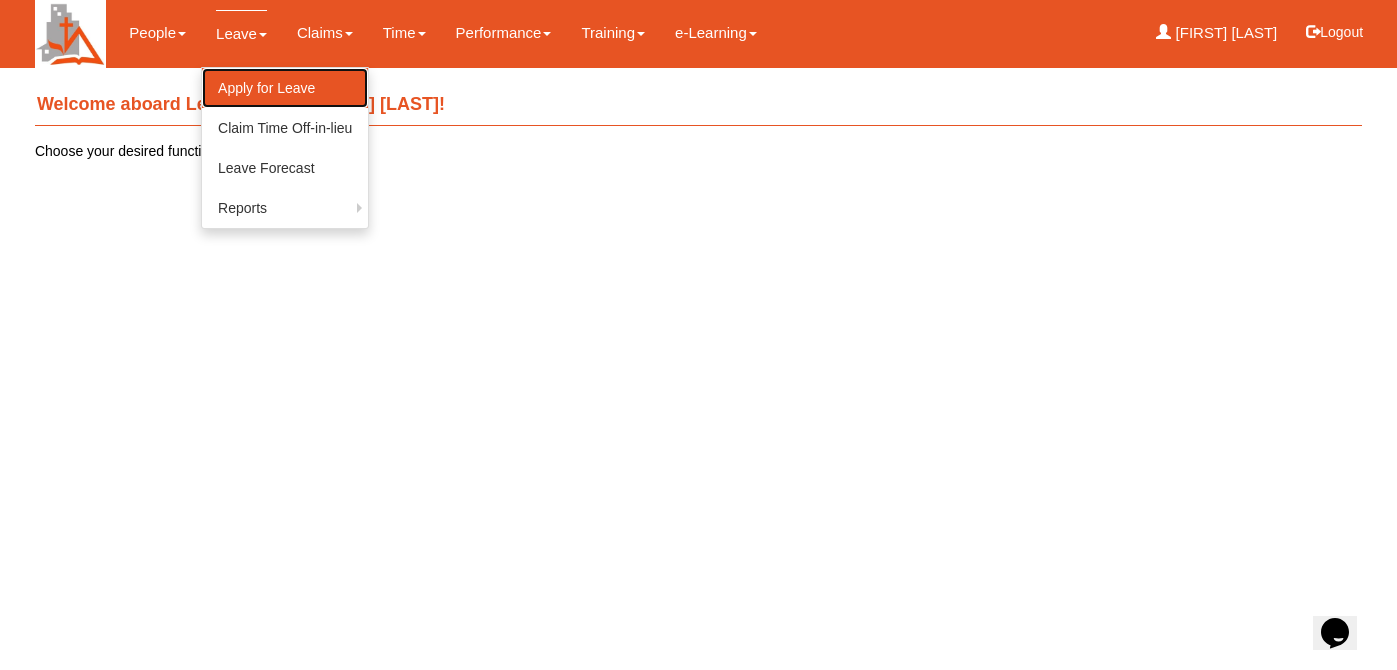 click on "Apply for Leave" at bounding box center (285, 88) 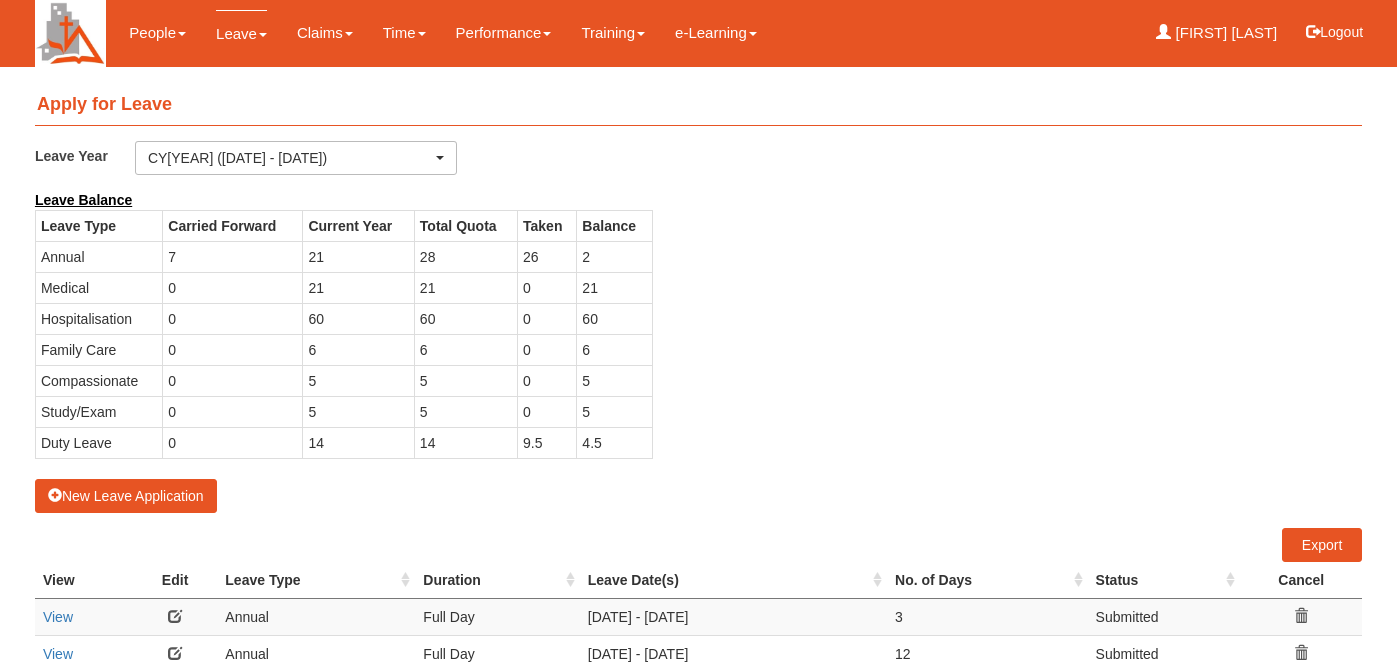 scroll, scrollTop: 0, scrollLeft: 0, axis: both 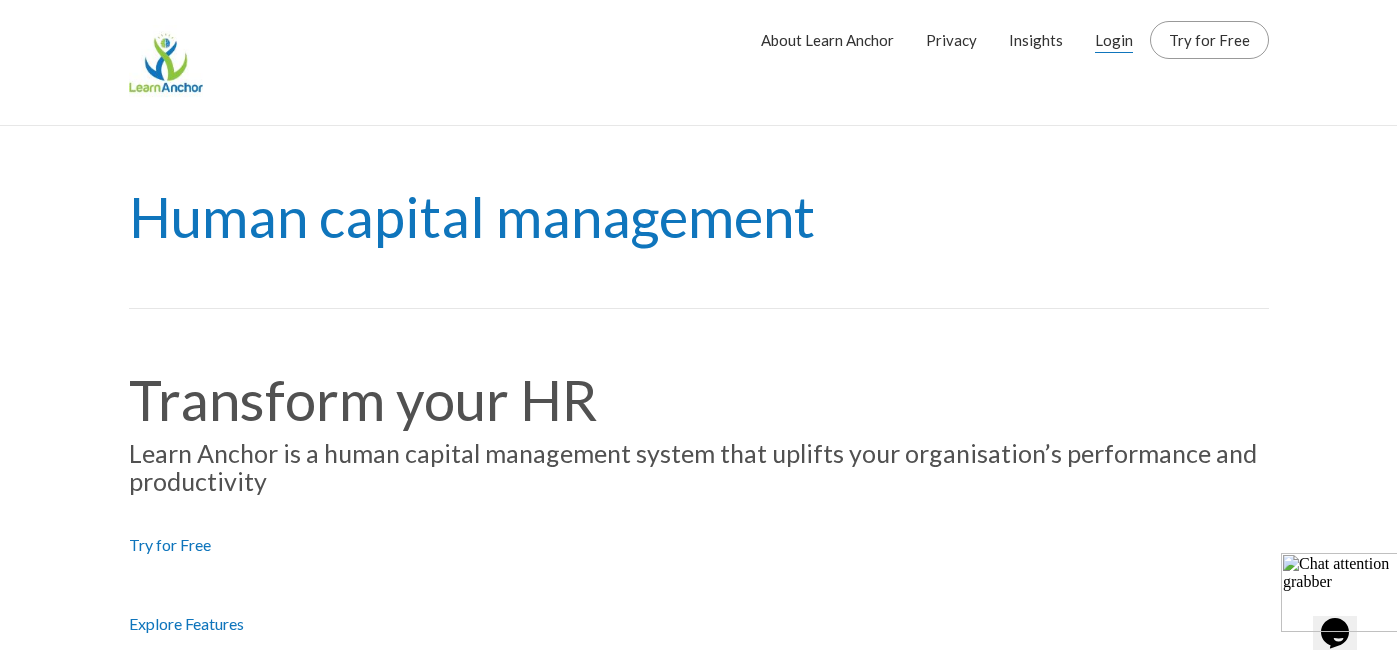 click on "Login" at bounding box center (1114, 40) 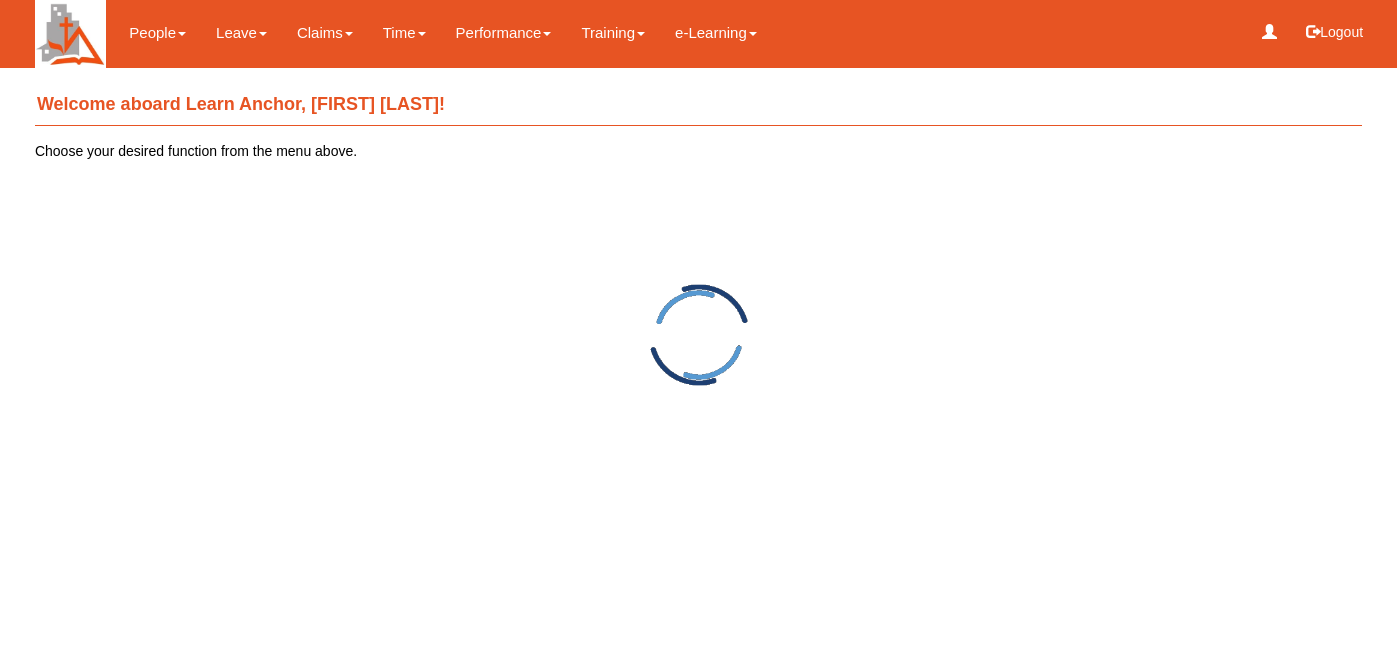 scroll, scrollTop: 0, scrollLeft: 0, axis: both 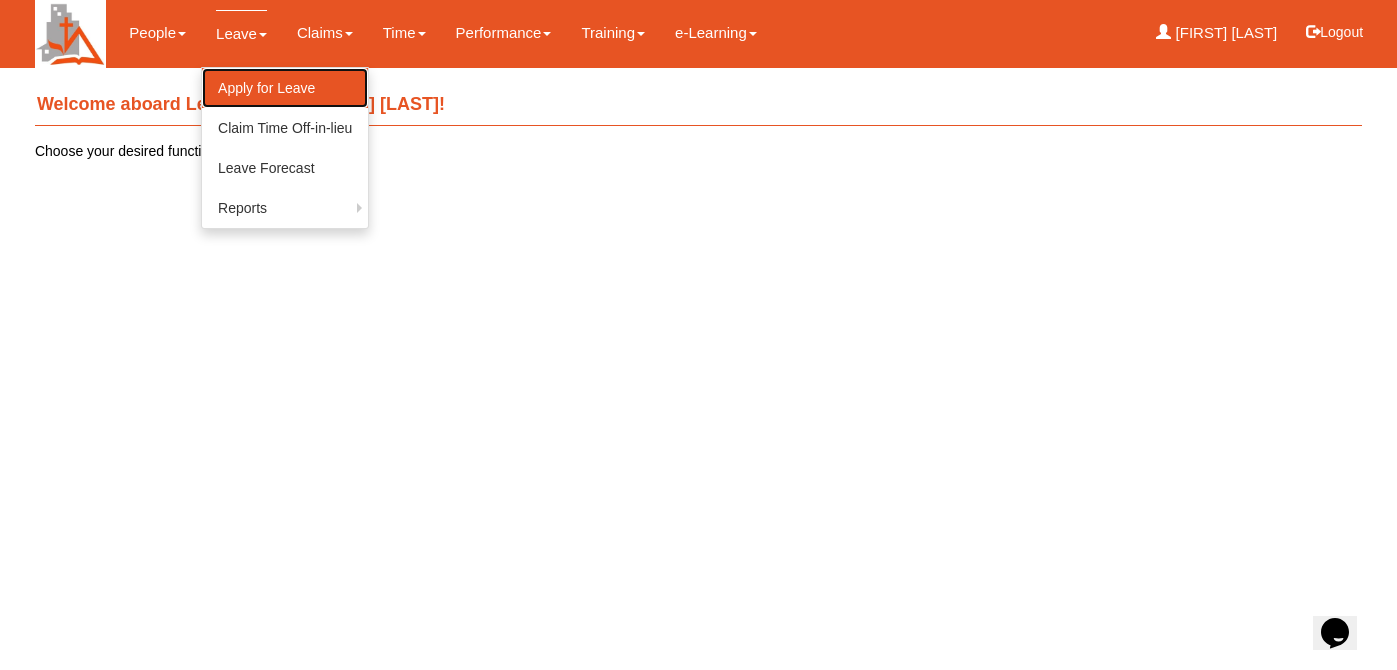 click on "Apply for Leave" at bounding box center [285, 88] 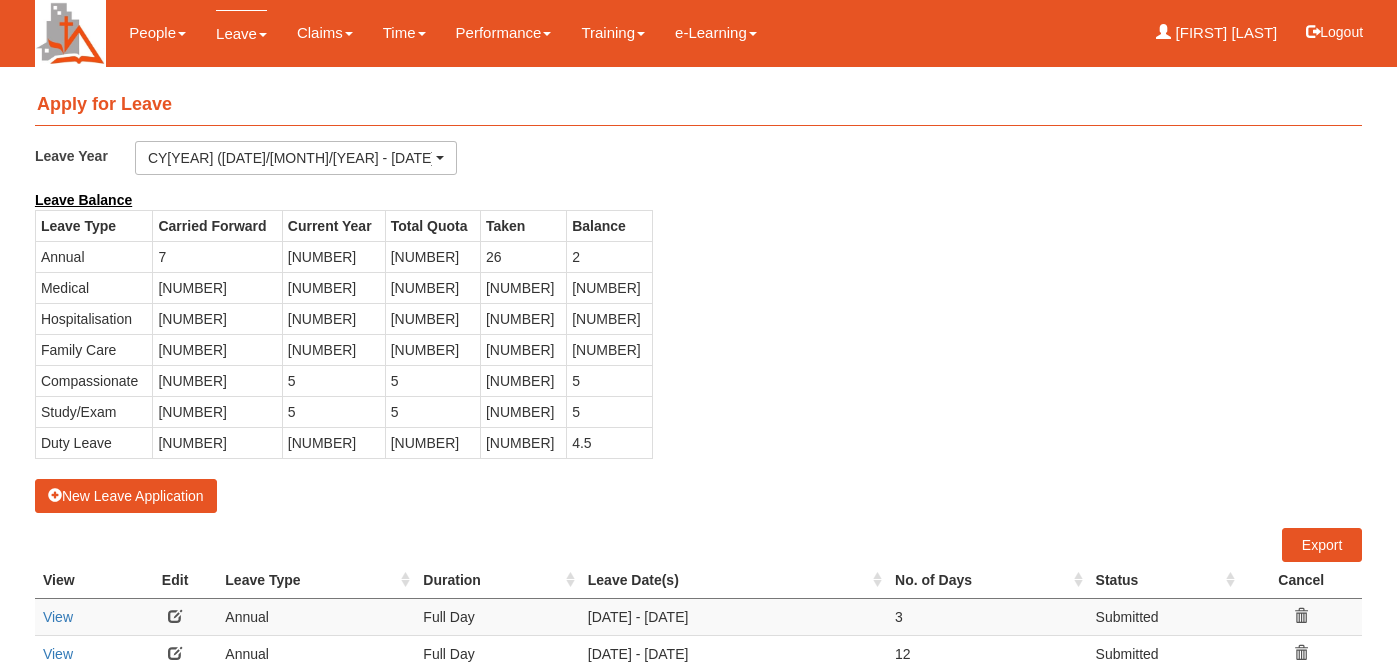 scroll, scrollTop: 0, scrollLeft: 0, axis: both 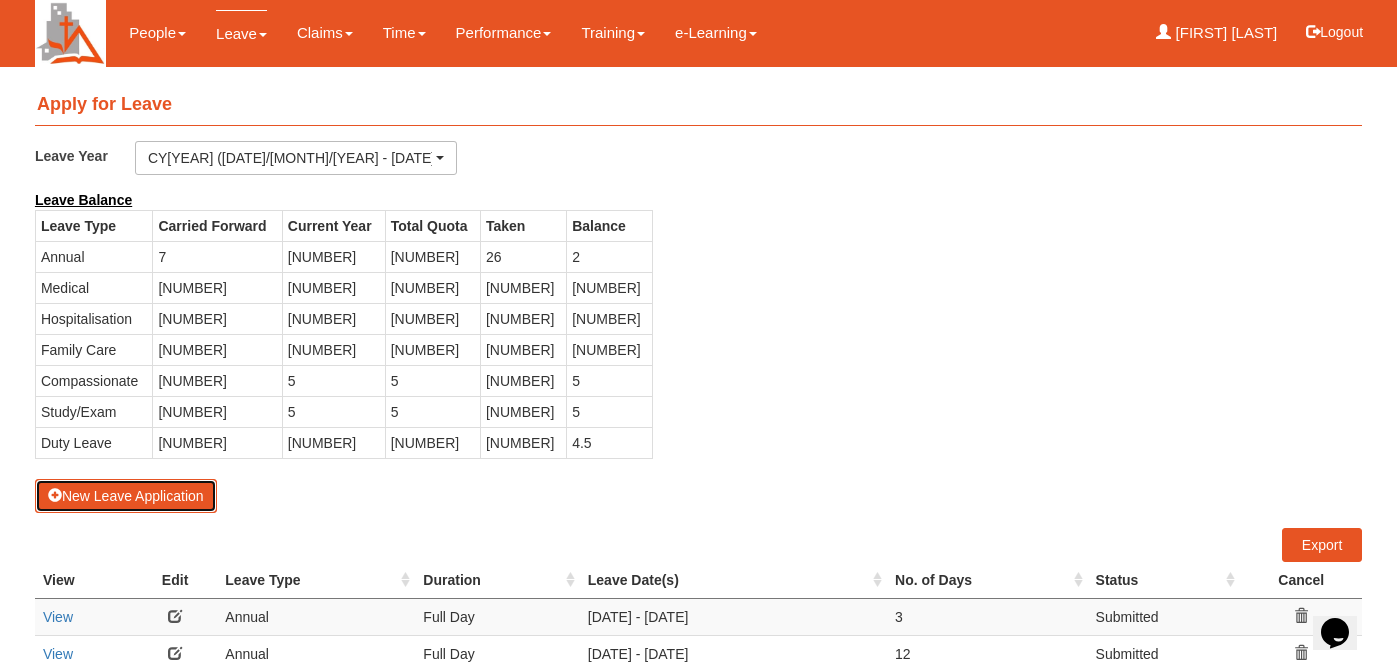 click on "New Leave Application" at bounding box center [126, 496] 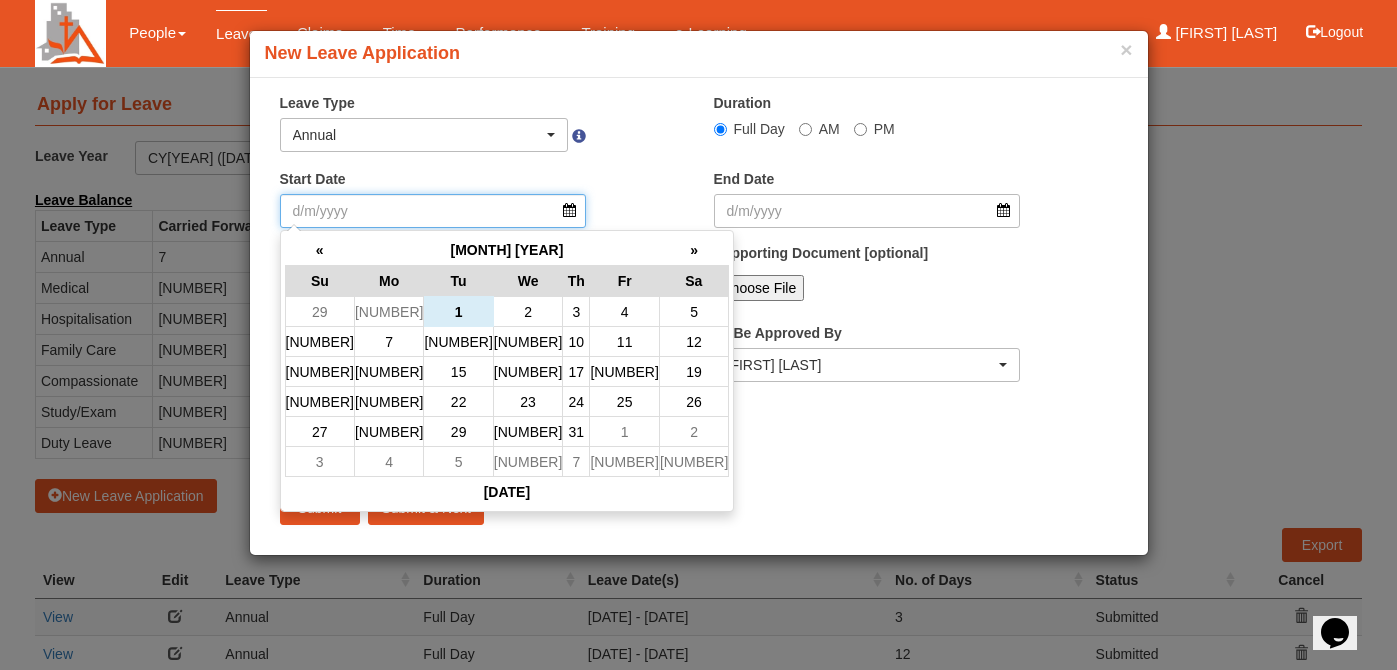click on "Start Date" at bounding box center (433, 211) 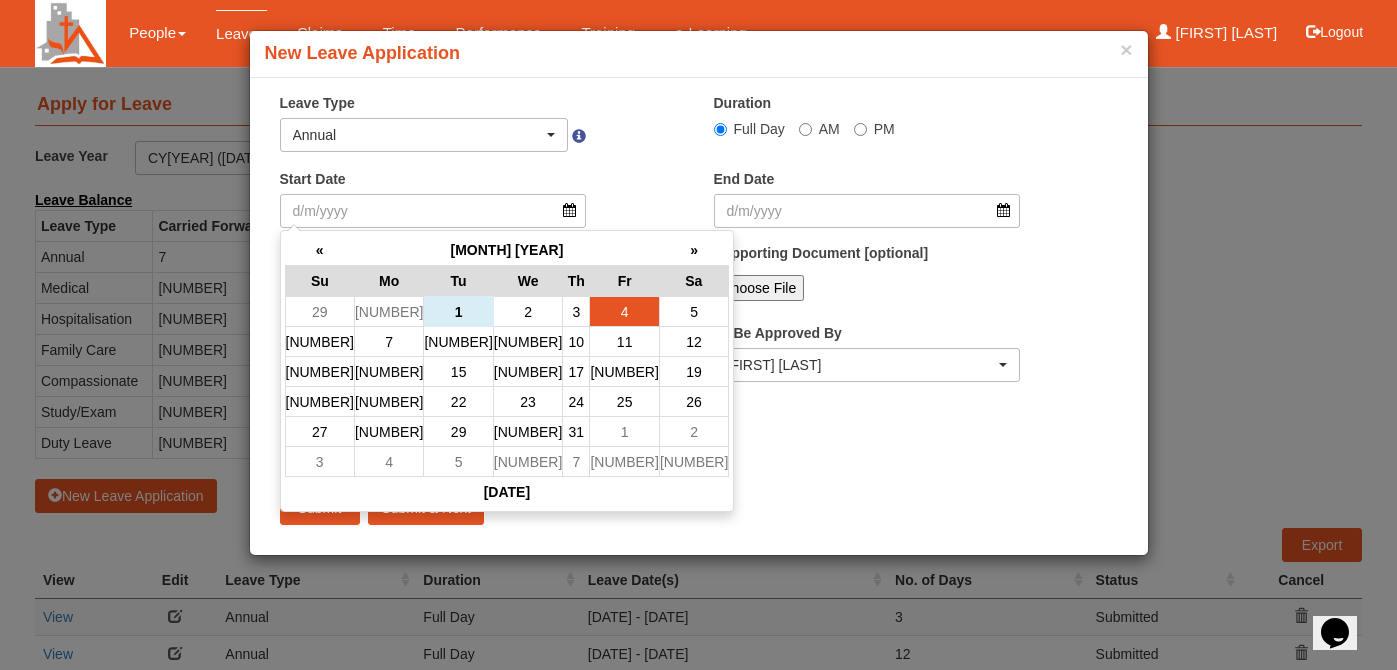 click on "4" at bounding box center [624, 312] 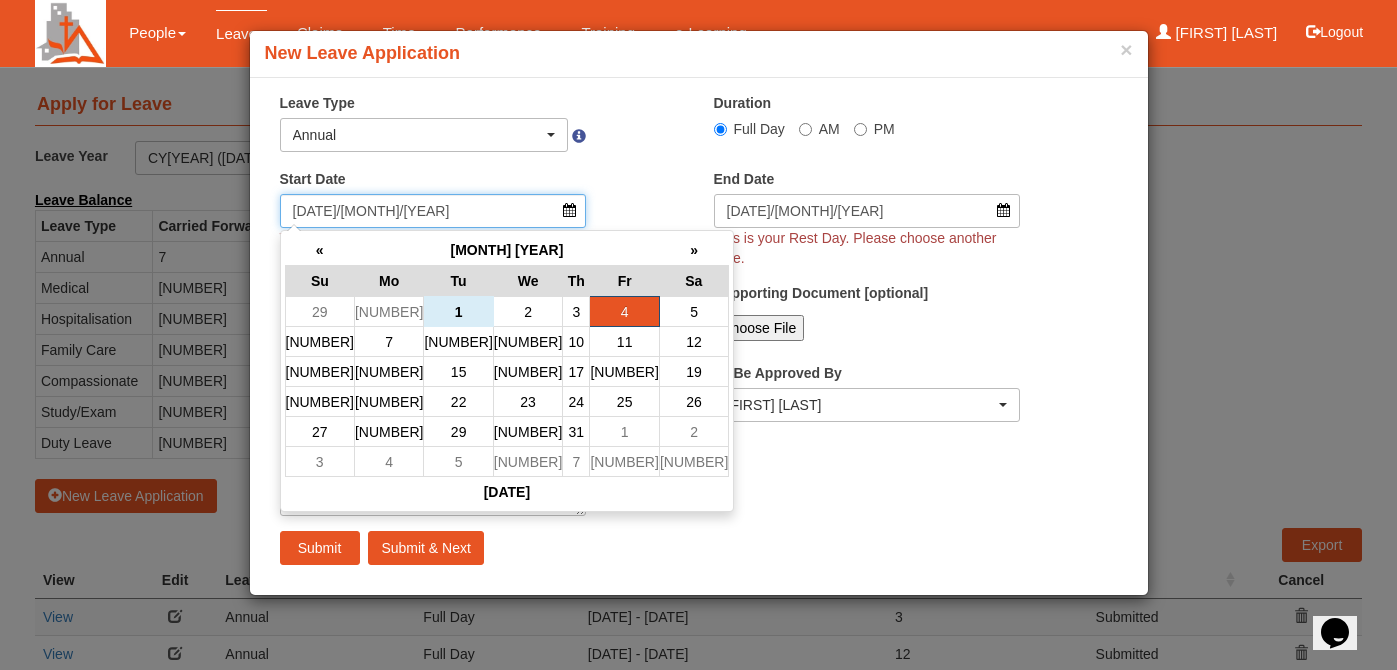 click on "[DATE]/[MONTH]/[YEAR]" at bounding box center (433, 211) 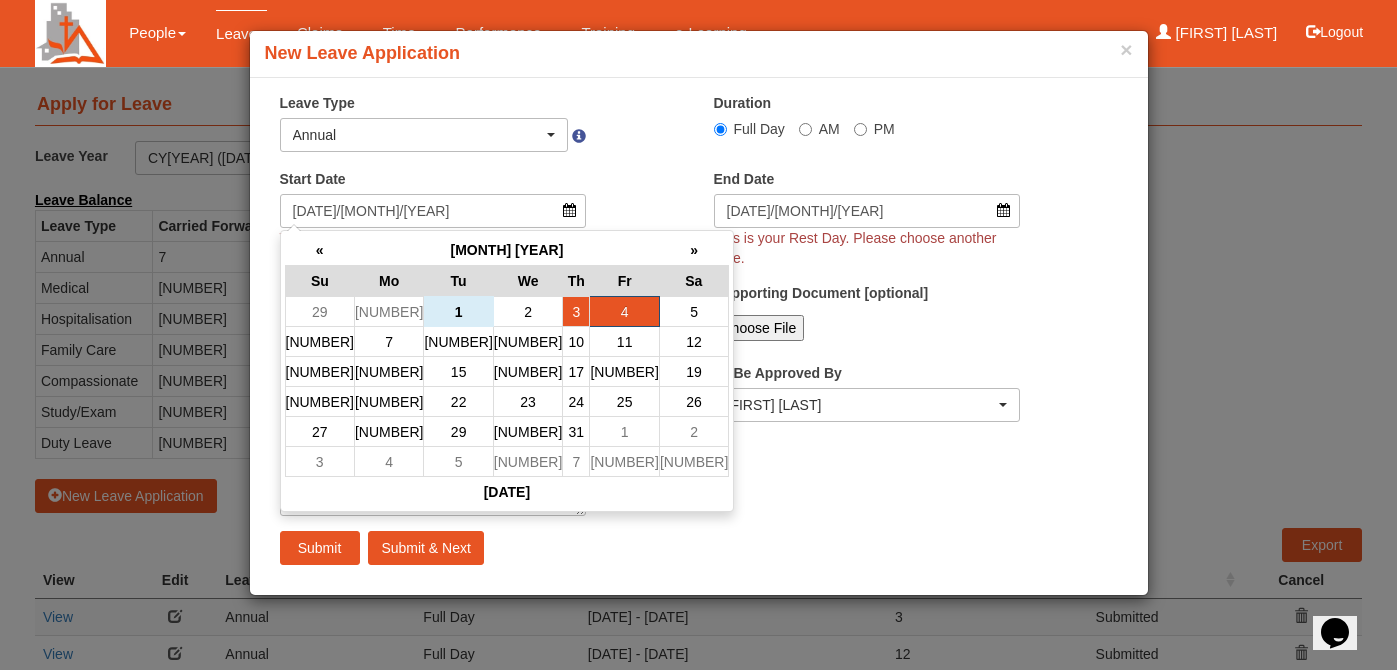 click on "3" at bounding box center (576, 312) 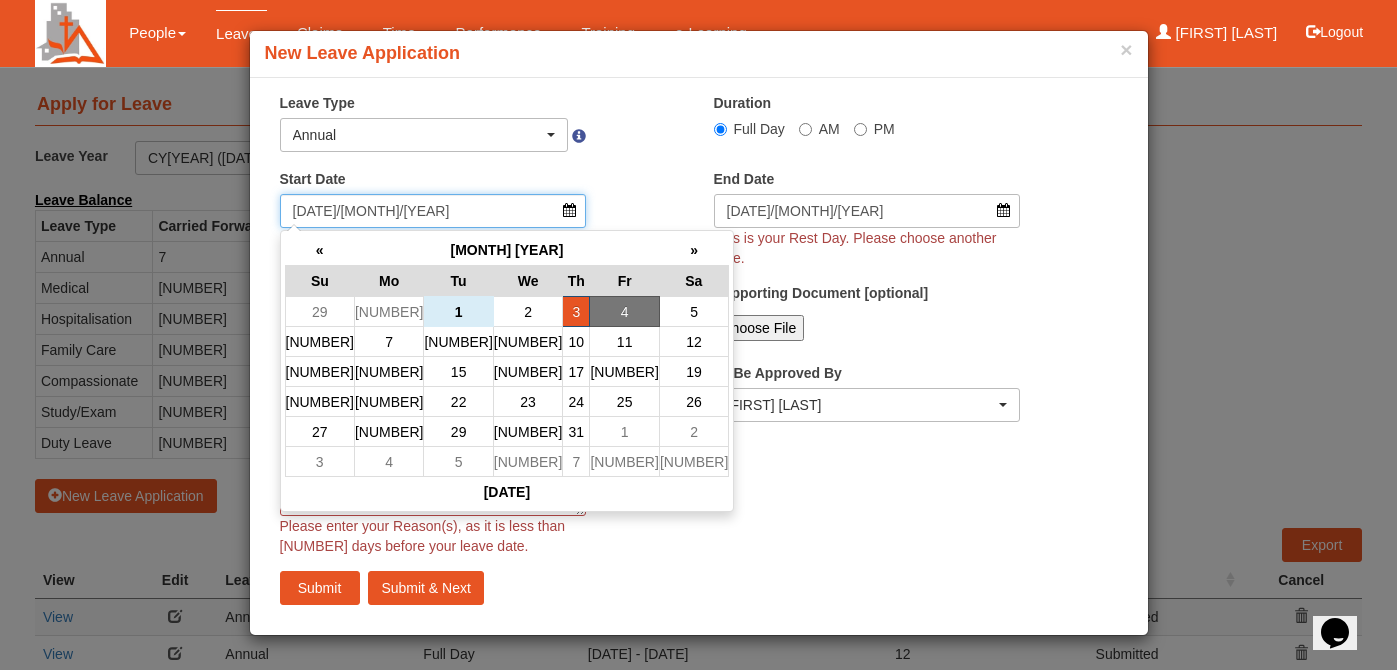 click on "[DATE]/[MONTH]/[YEAR]" at bounding box center (433, 211) 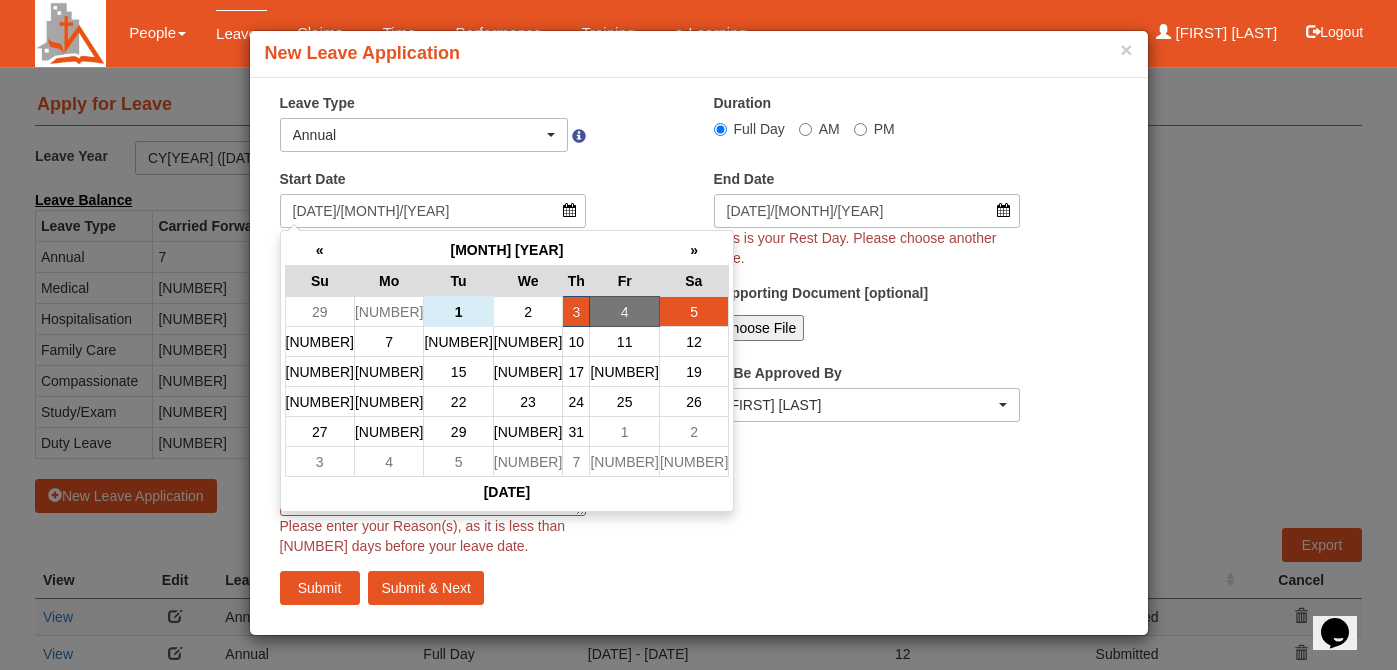 click on "5" at bounding box center (693, 312) 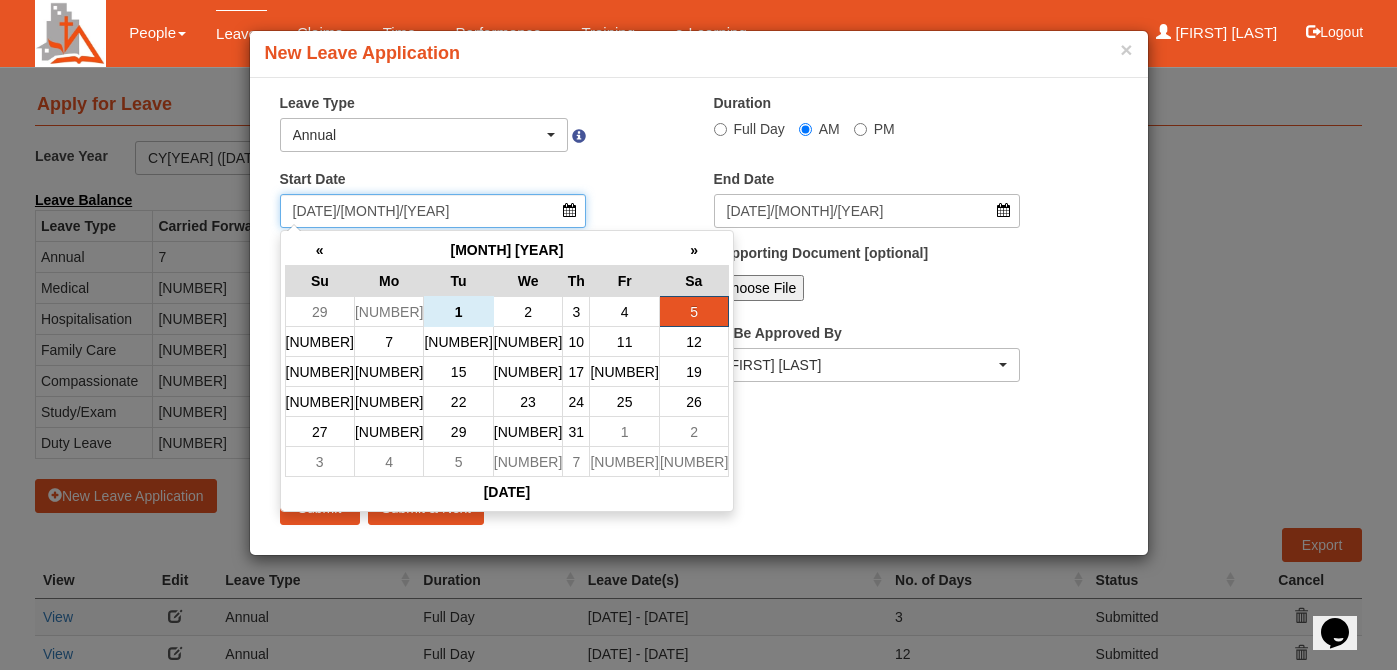 click on "[DATE]/[MONTH]/[YEAR]" at bounding box center (433, 211) 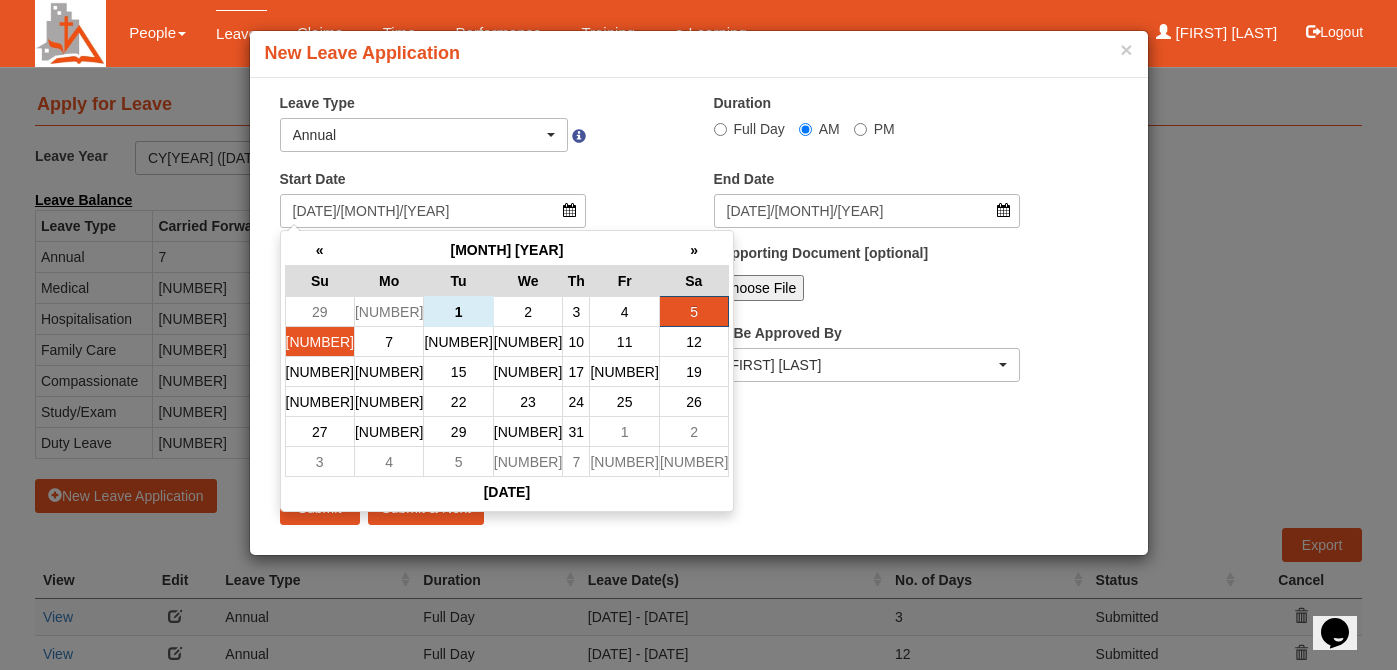 click on "[NUMBER]" at bounding box center [319, 312] 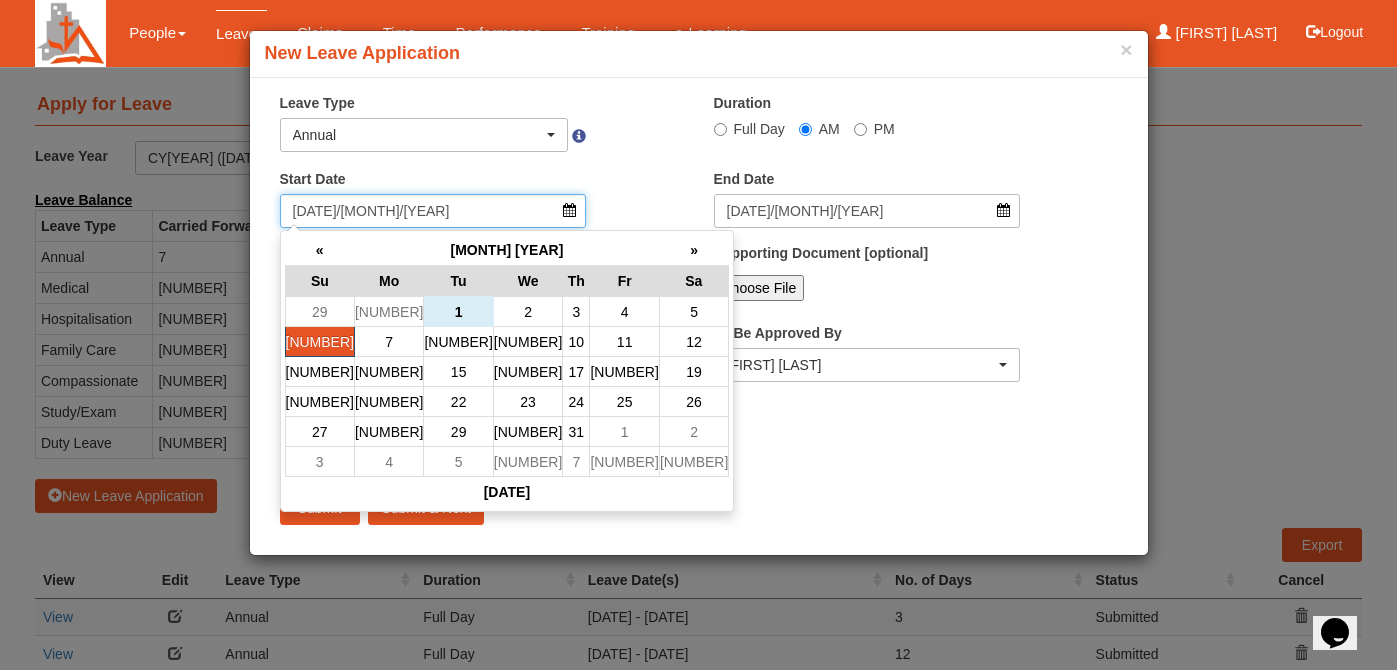 click on "[DATE]/[MONTH]/[YEAR]" at bounding box center (433, 211) 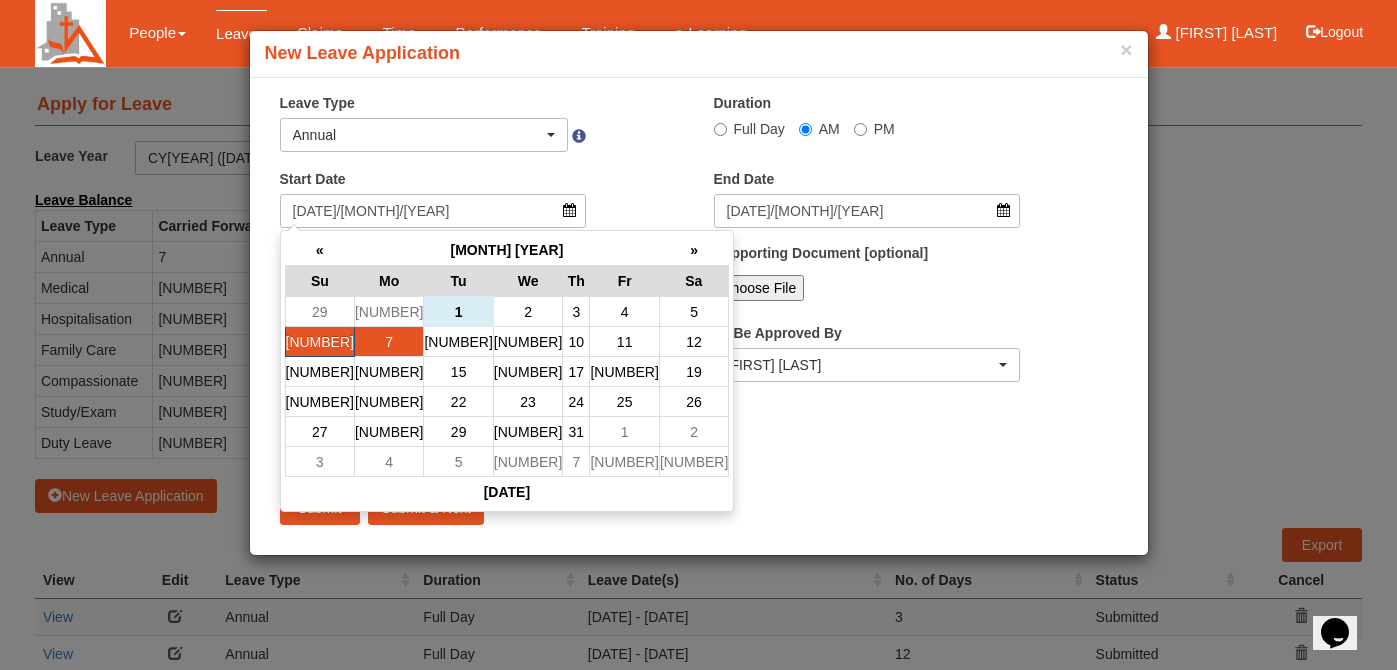 click on "7" at bounding box center (388, 312) 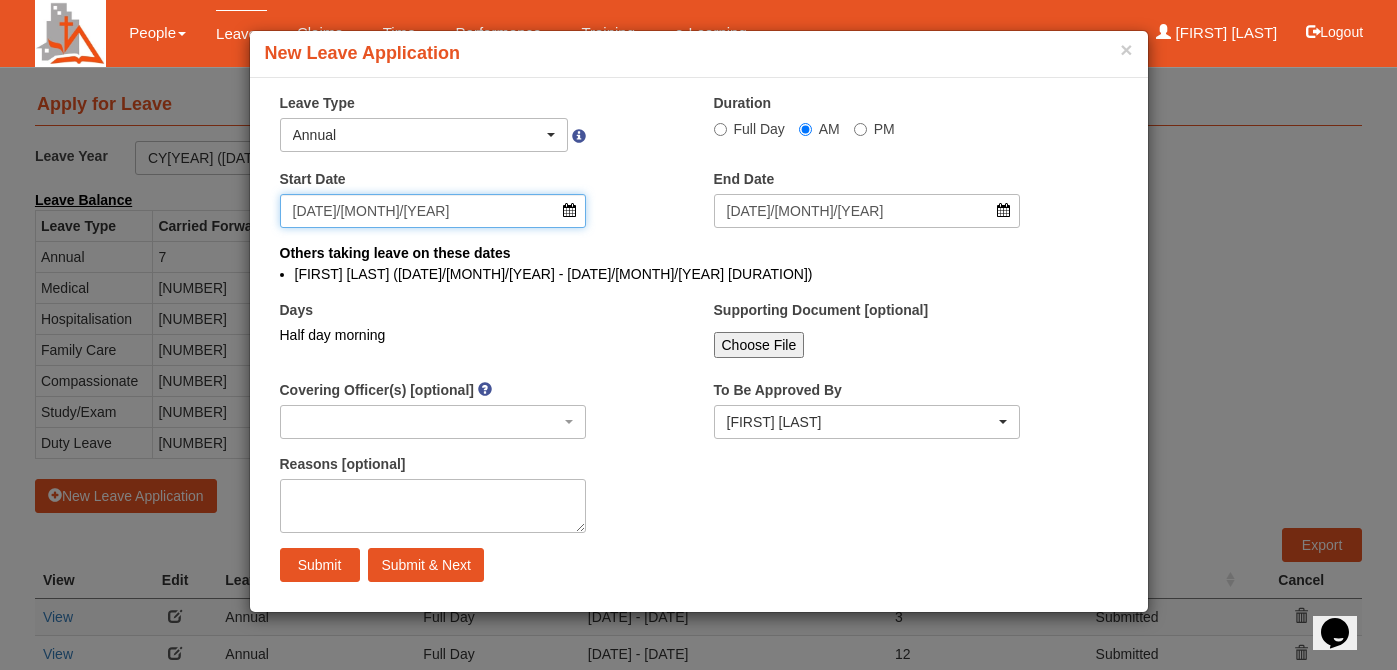 click on "[DATE]/[MONTH]/[YEAR]" at bounding box center [433, 211] 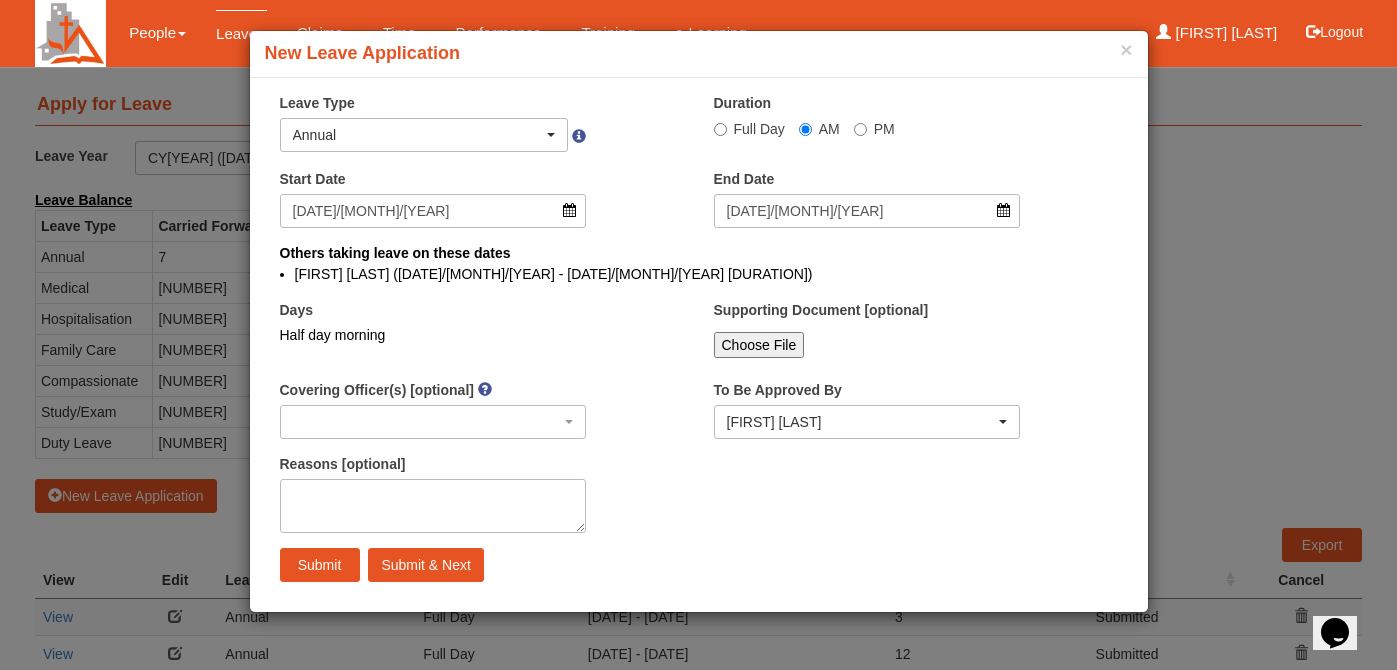 click on "Others taking leave on these dates [FIRST] [LAST] ([DATE]/[MONTH]/[YEAR] - [DATE]/[MONTH]/[YEAR] [DURATION])" at bounding box center [699, 269] 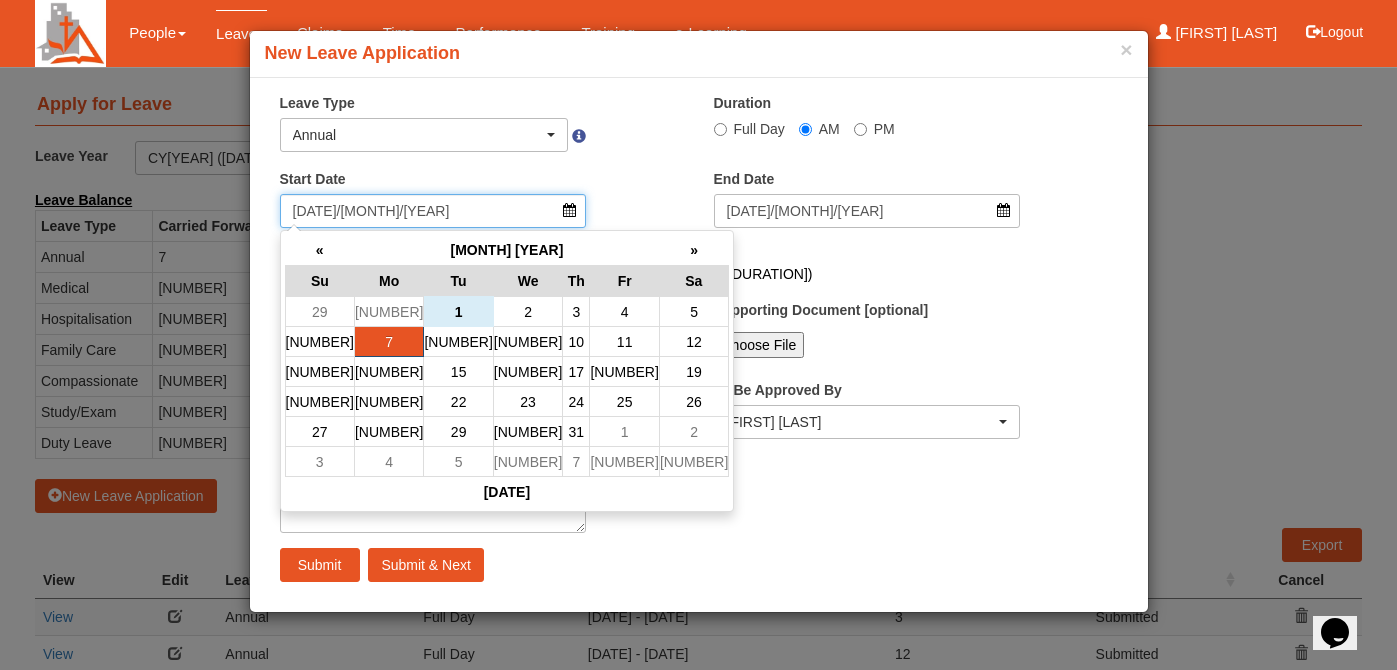 click on "[DATE]/[MONTH]/[YEAR]" at bounding box center (433, 211) 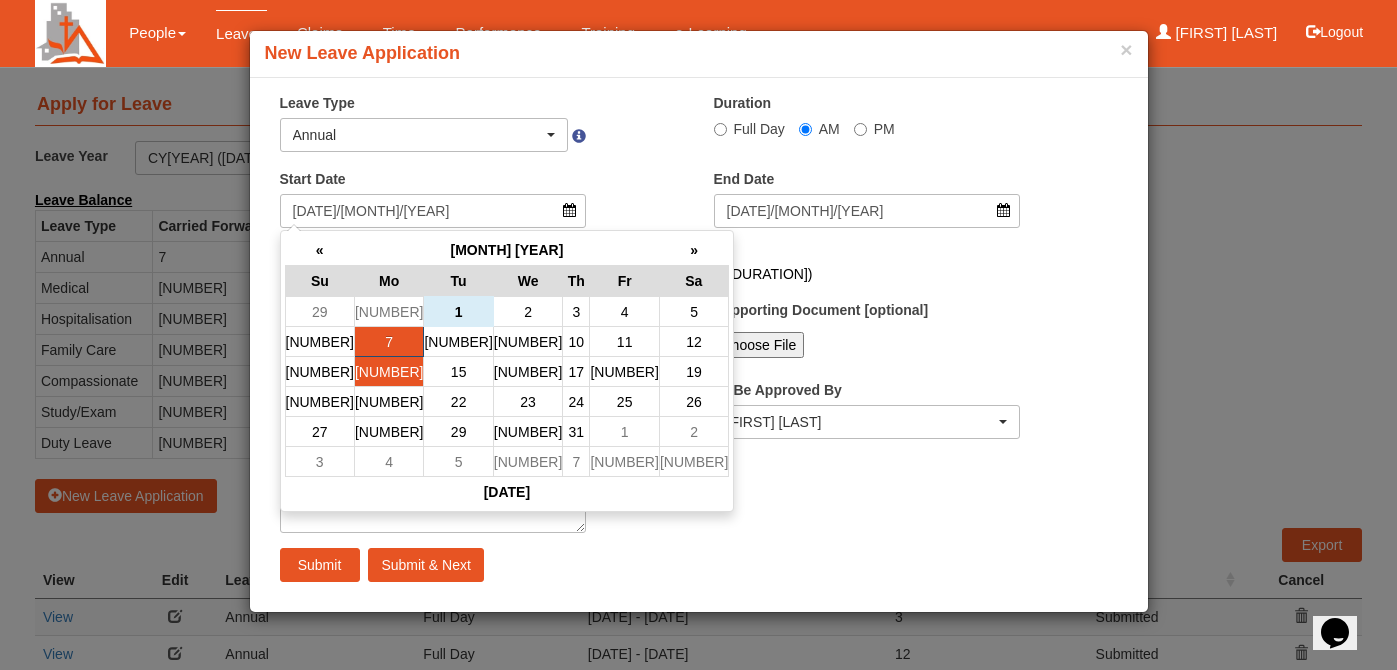 click on "[NUMBER]" at bounding box center [388, 312] 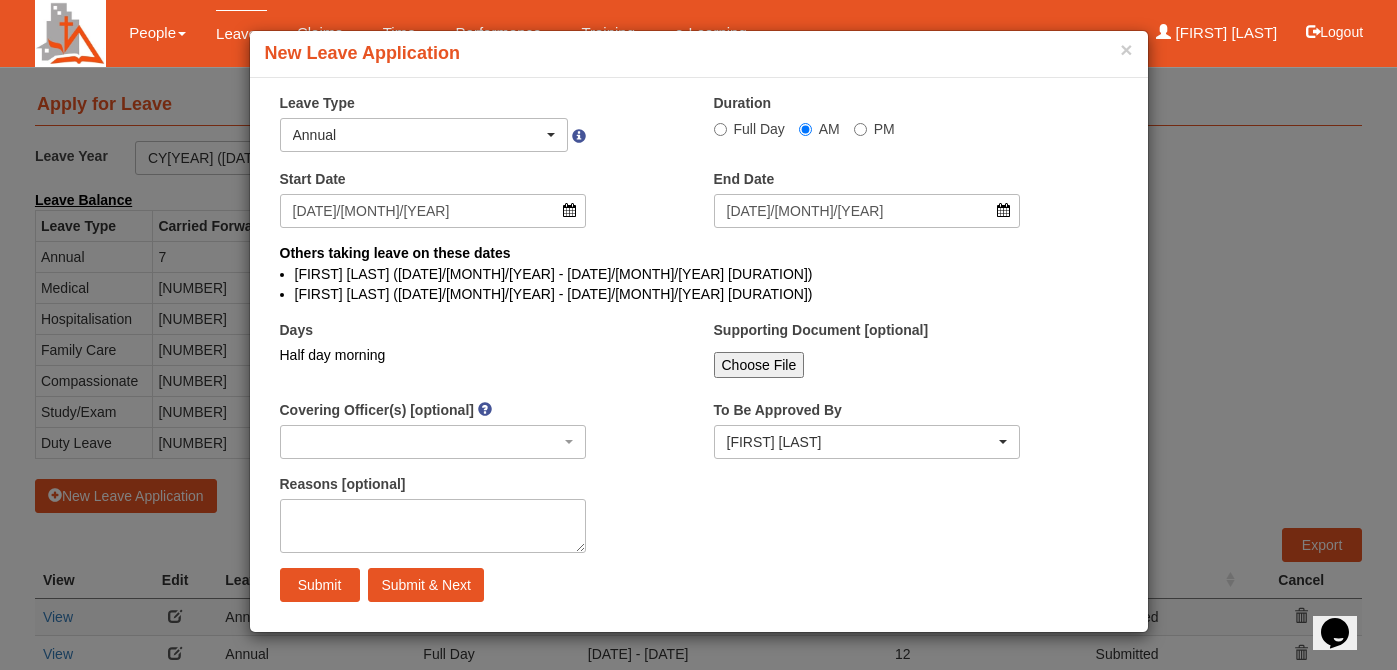 click on "[FIRST] [LAST] ([DATE]/[MONTH]/[YEAR] - [DATE]/[MONTH]/[YEAR] [DURATION])" at bounding box center [699, 274] 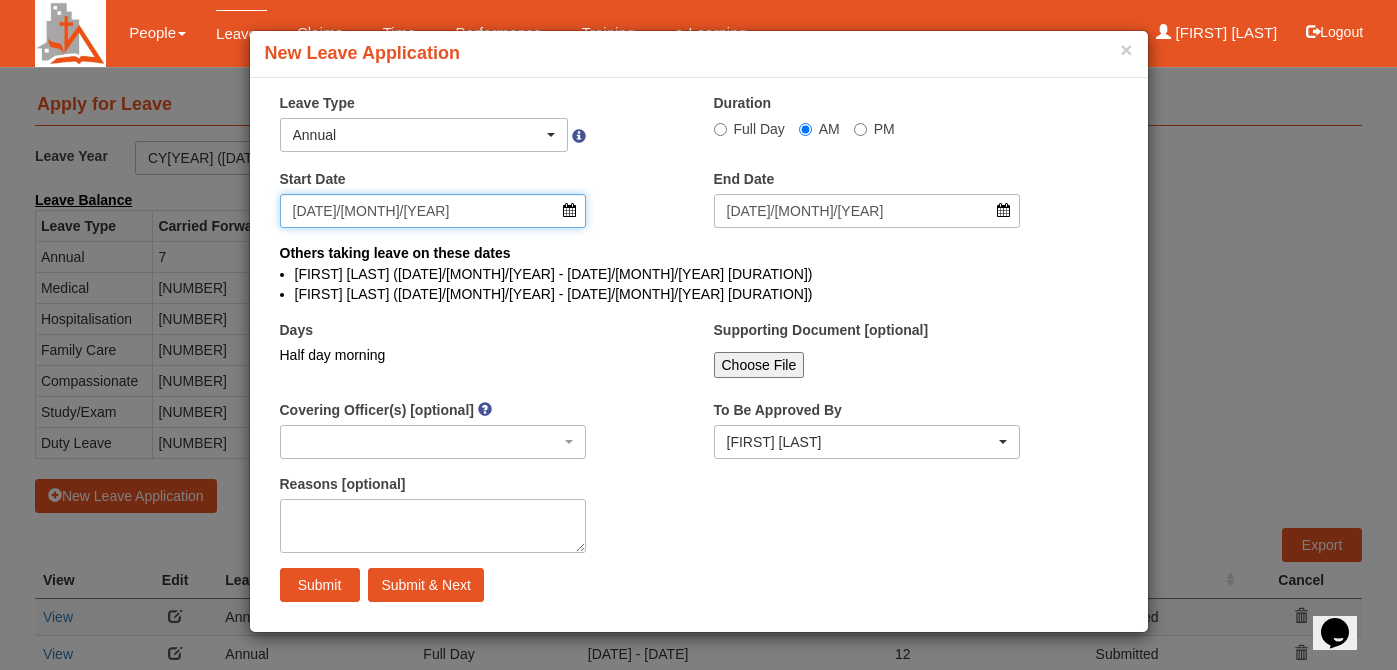 click on "[DATE]/[MONTH]/[YEAR]" at bounding box center (433, 211) 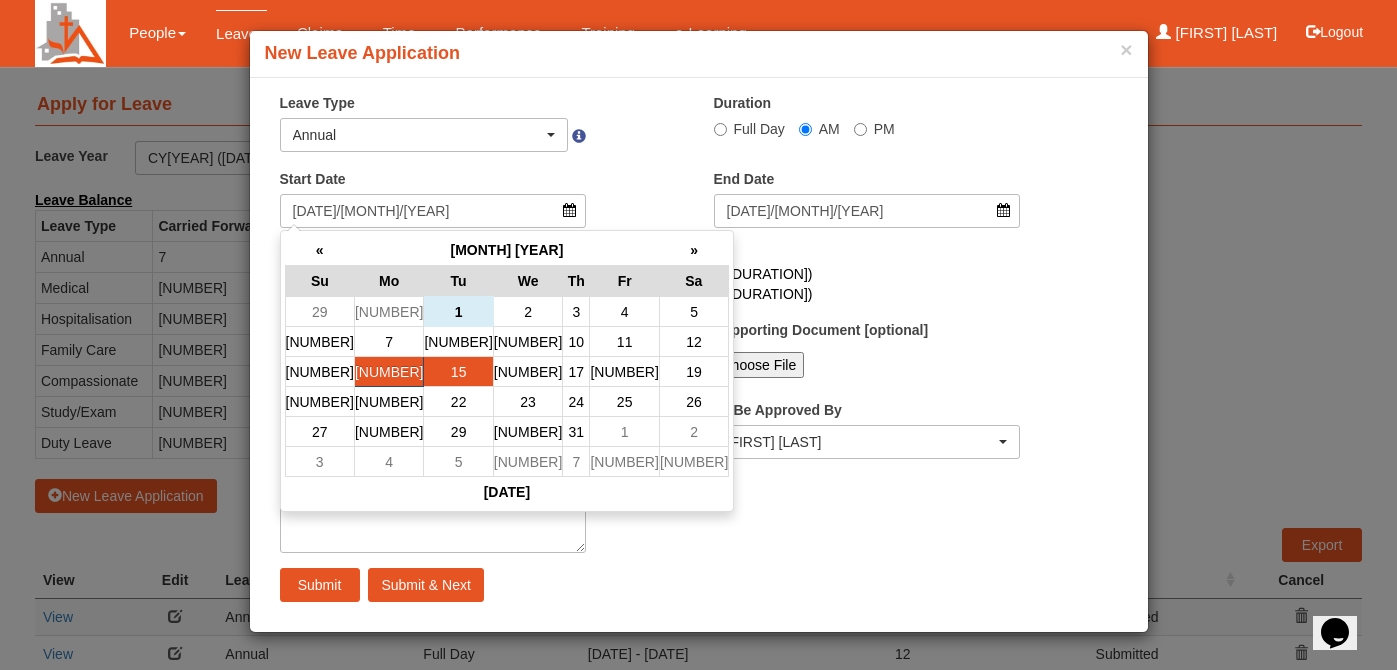 click on "15" at bounding box center [458, 312] 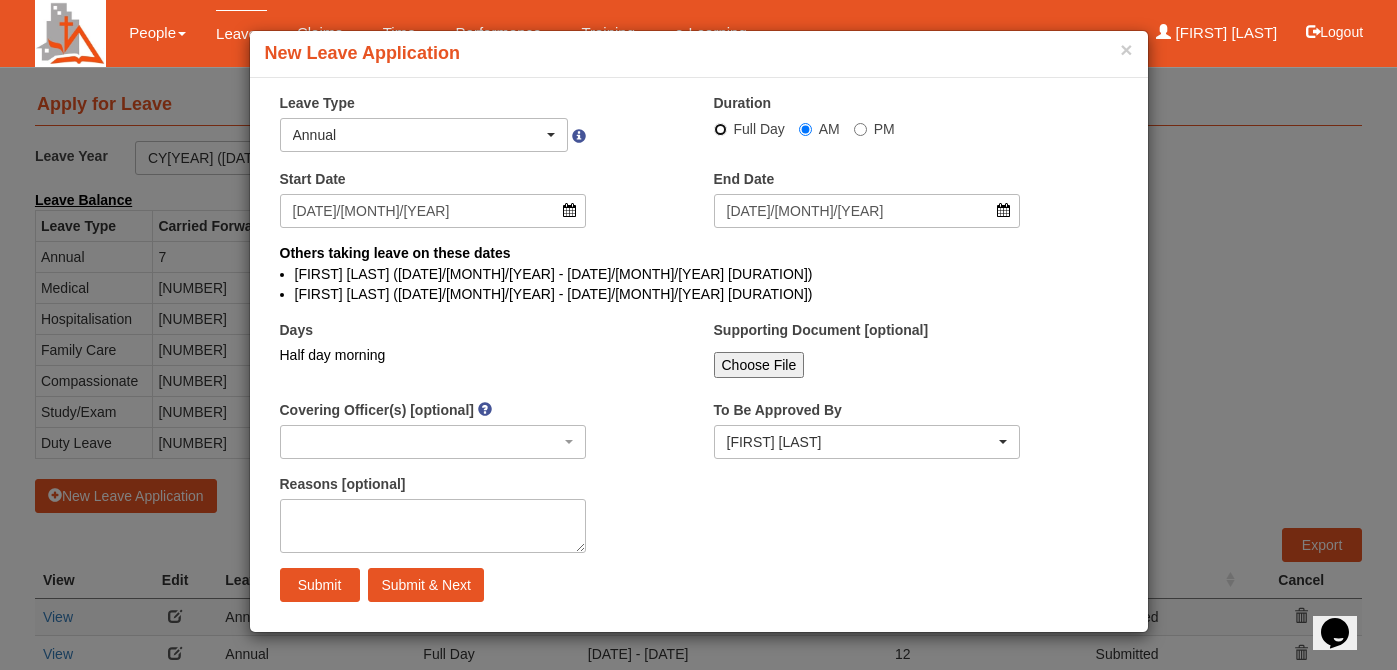click on "Full Day" at bounding box center [720, 129] 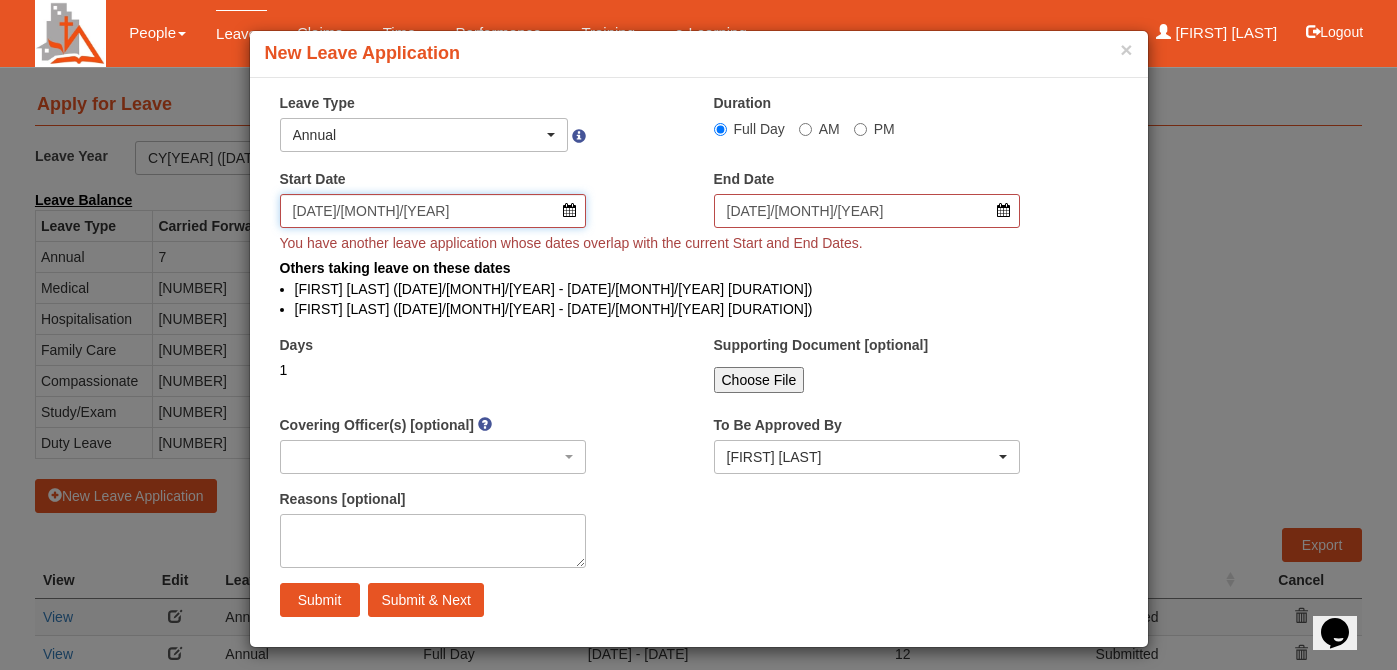 click on "[DATE]/[MONTH]/[YEAR]" at bounding box center [433, 211] 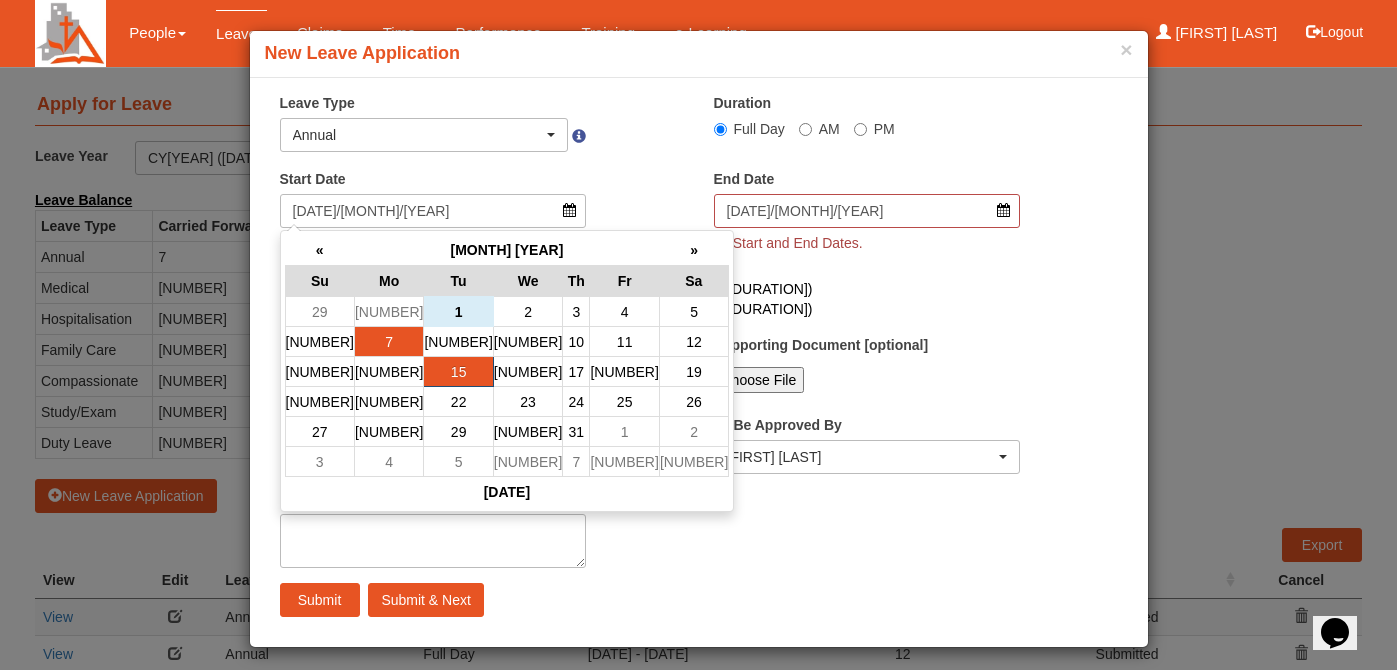 click on "7" at bounding box center [388, 312] 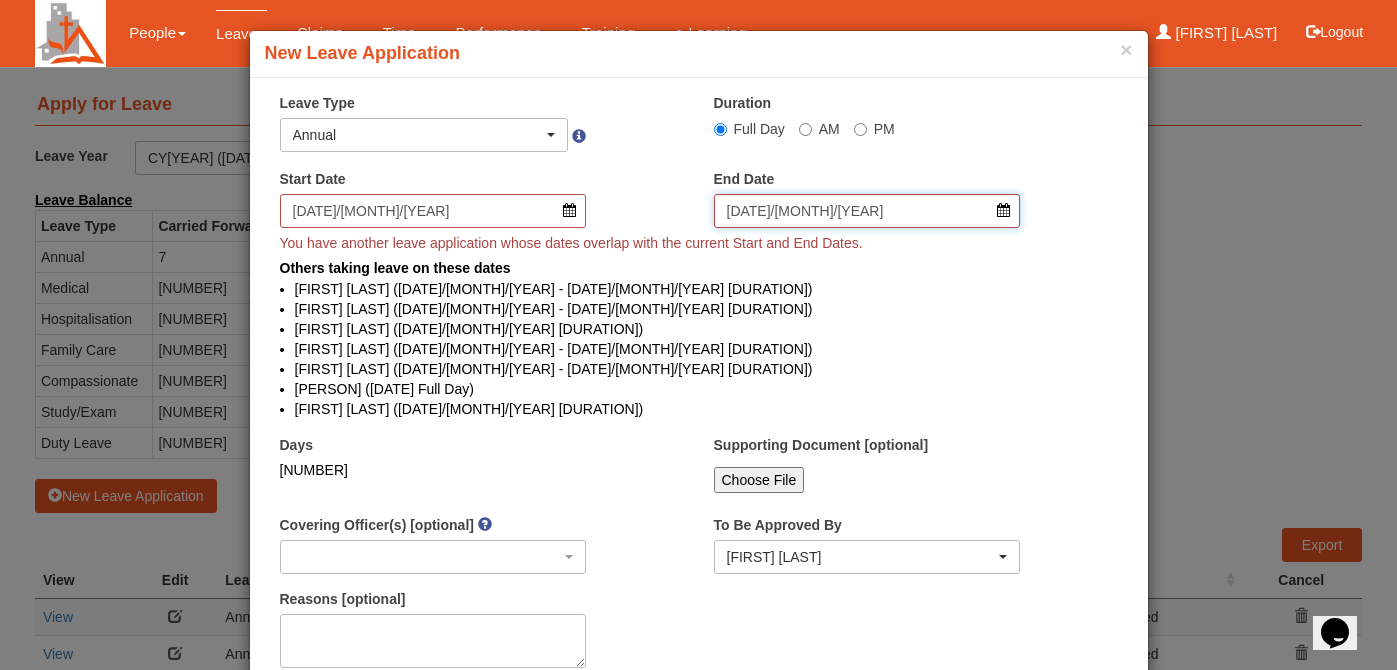 click on "[DATE]/[MONTH]/[YEAR]" at bounding box center (867, 211) 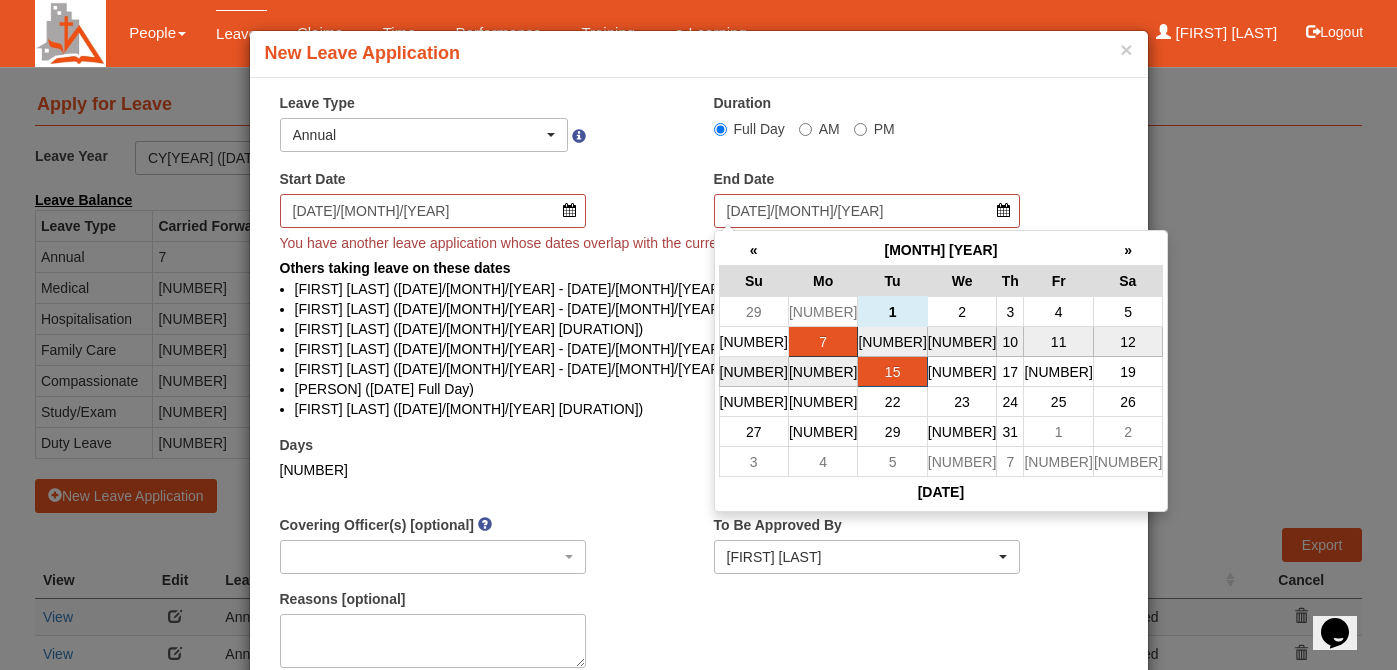 click on "7" at bounding box center [822, 342] 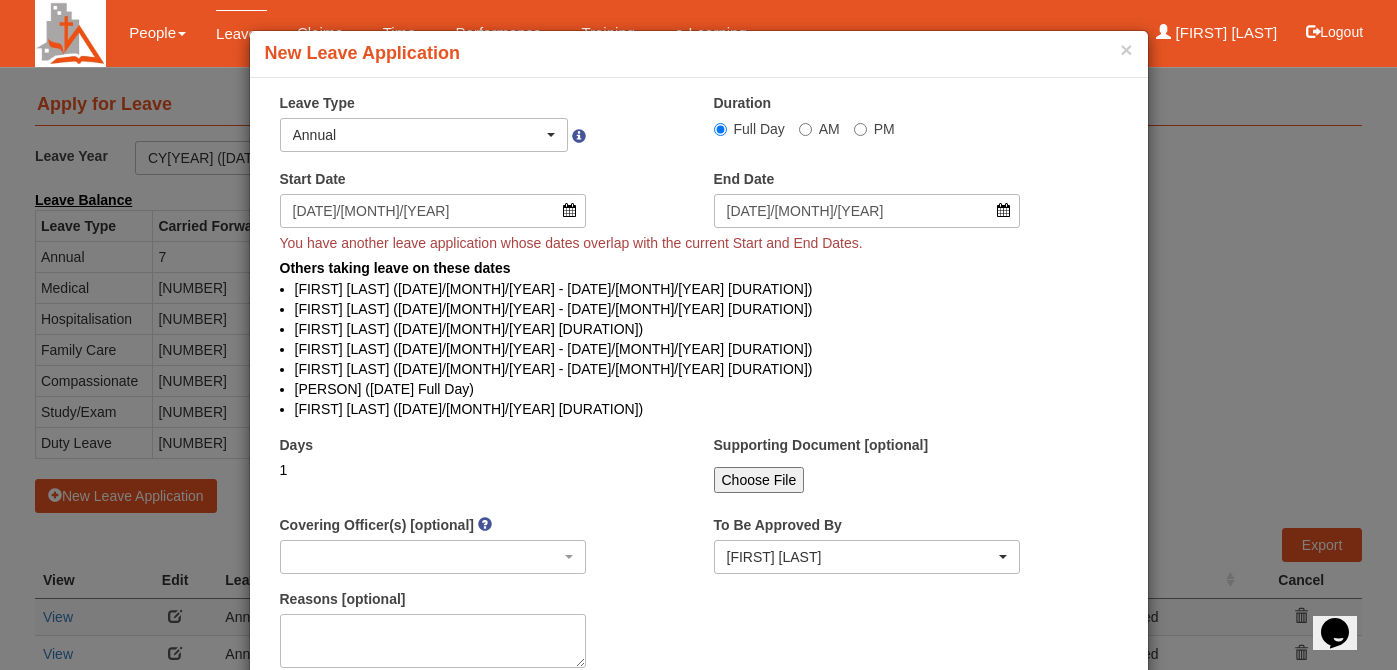 click on "Others taking leave on these dates [PERSON] ([DATE] - [DATE] Full Day) [PERSON] ([DATE] - [DATE] Full Day) [PERSON] ([DATE] AM) [PERSON] ([DATE] - [DATE] Full Day) [PERSON] ([DATE] - [DATE] Full Day) [PERSON] ([DATE] Full Day) [PERSON] ([DATE] Full Day)" at bounding box center [699, 344] 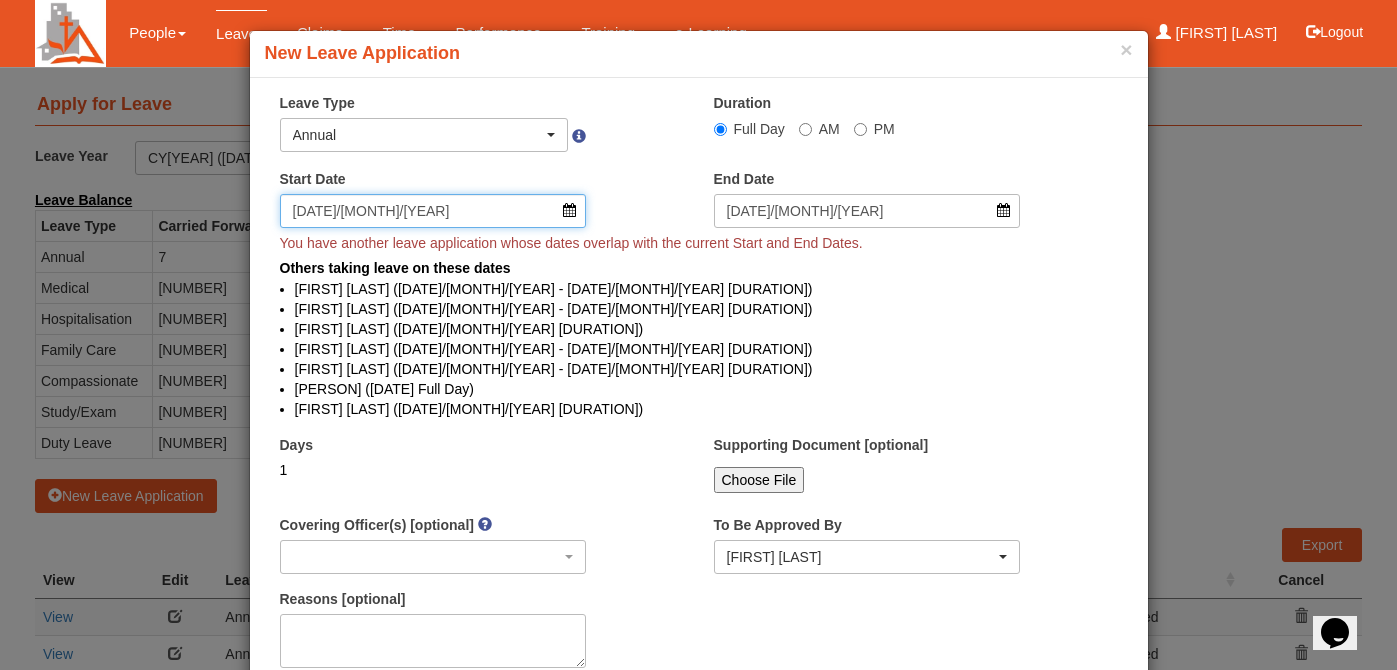 click on "[DATE]/[MONTH]/[YEAR]" at bounding box center [433, 211] 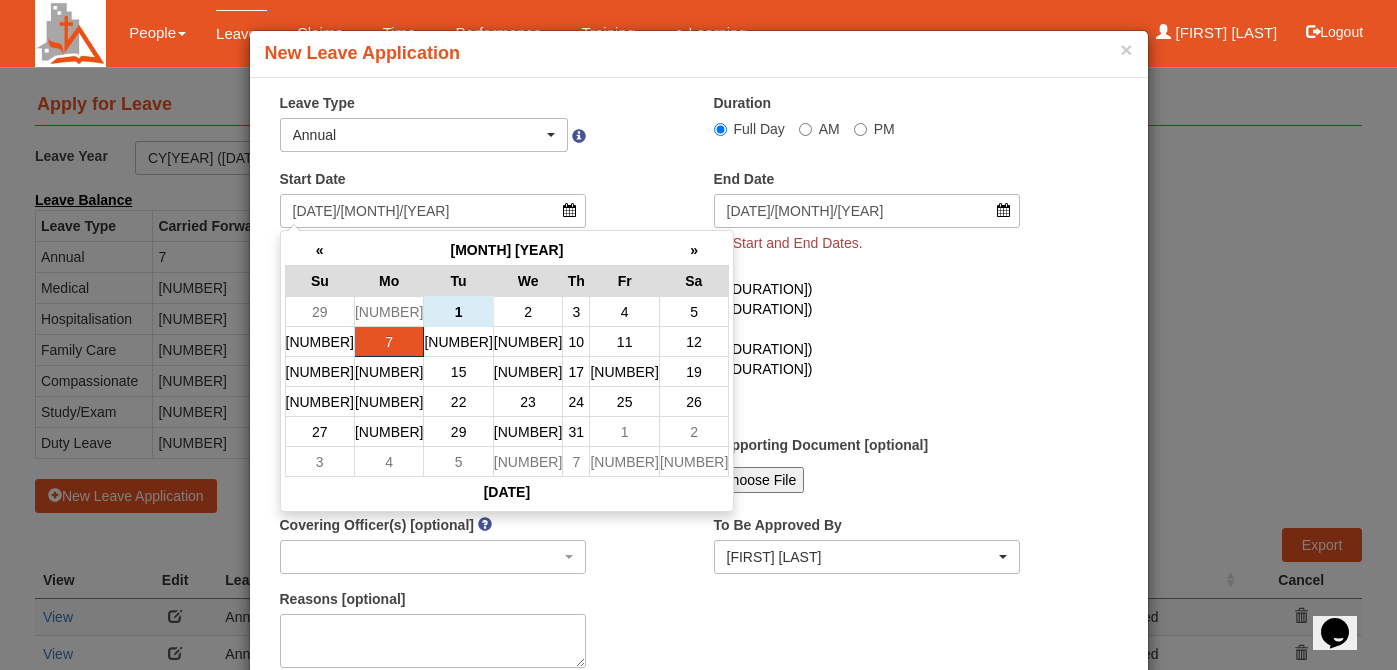 click on "7" at bounding box center [388, 342] 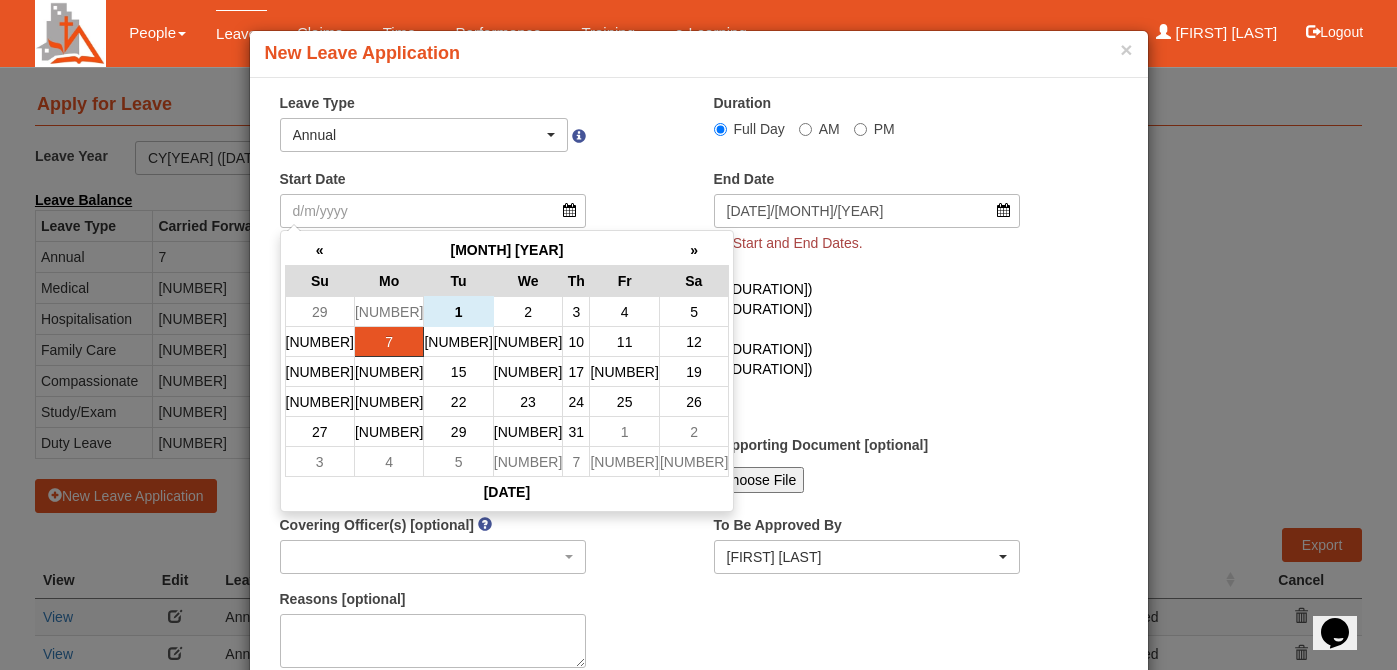 click on "7" at bounding box center (388, 342) 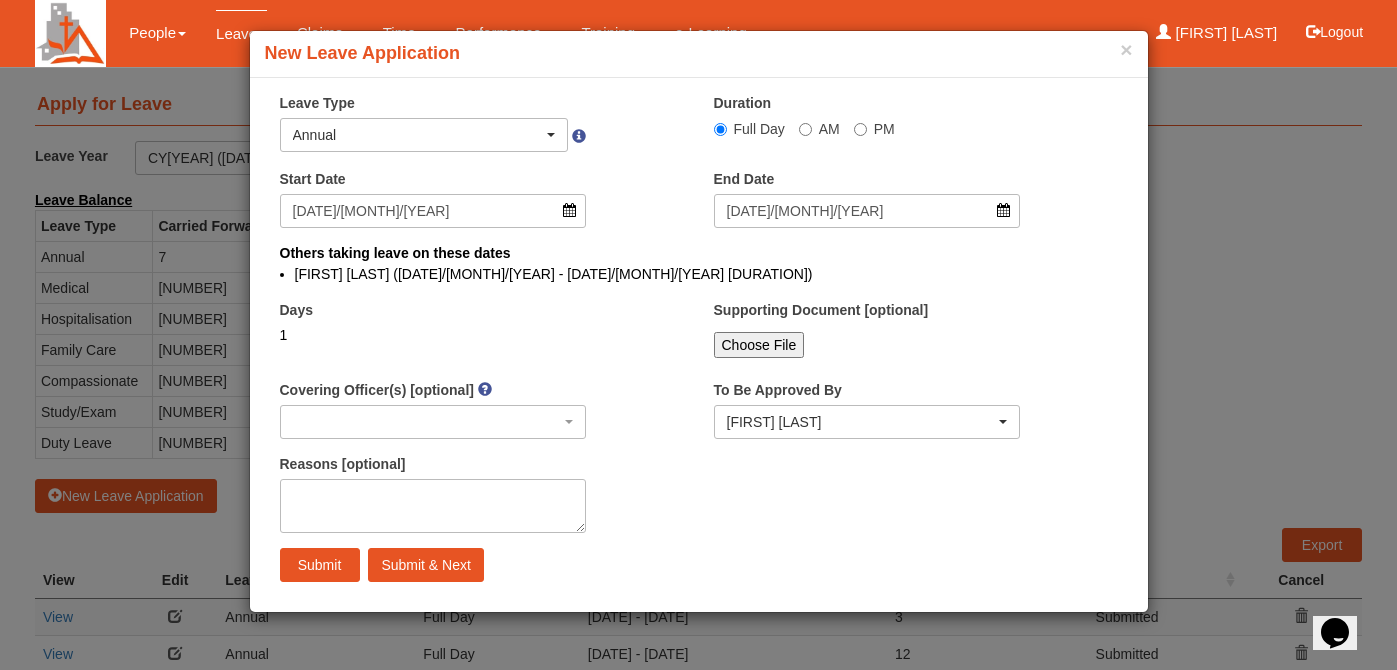 click on "[FIRST] [LAST] ([DATE]/[MONTH]/[YEAR] - [DATE]/[MONTH]/[YEAR] [DURATION])" at bounding box center (699, 274) 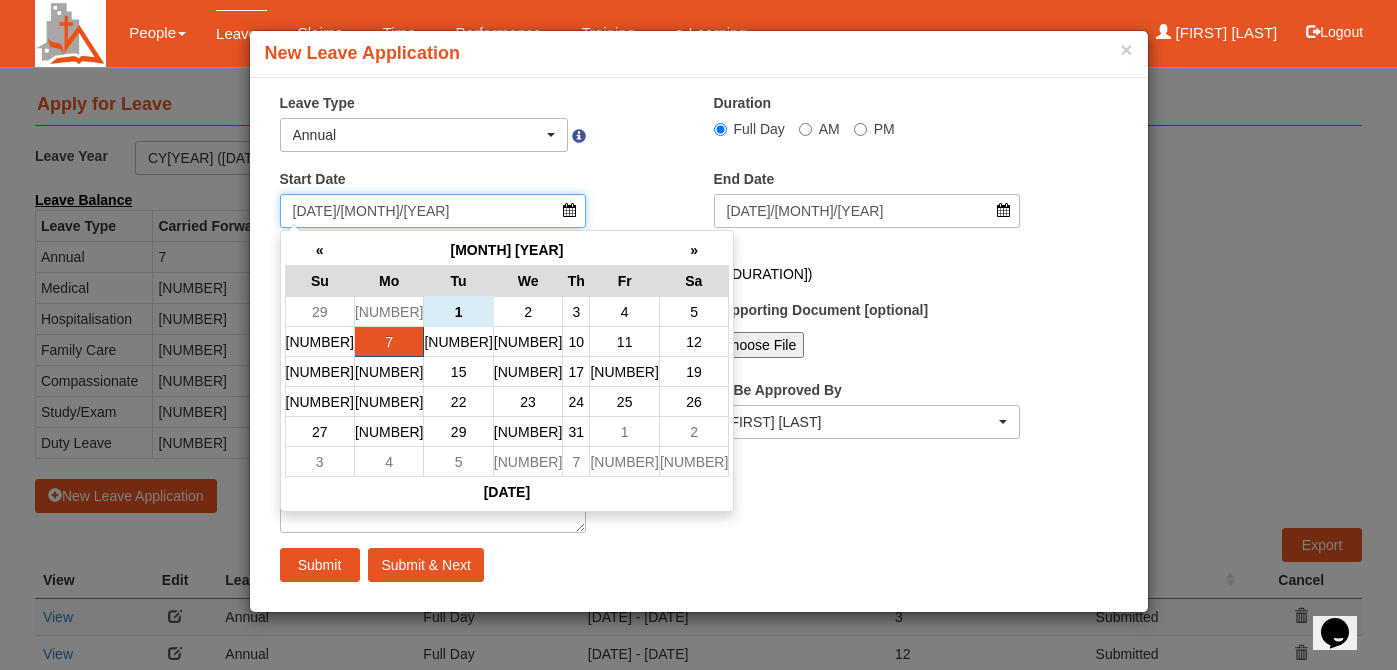 click on "[DATE]/[MONTH]/[YEAR]" at bounding box center (433, 211) 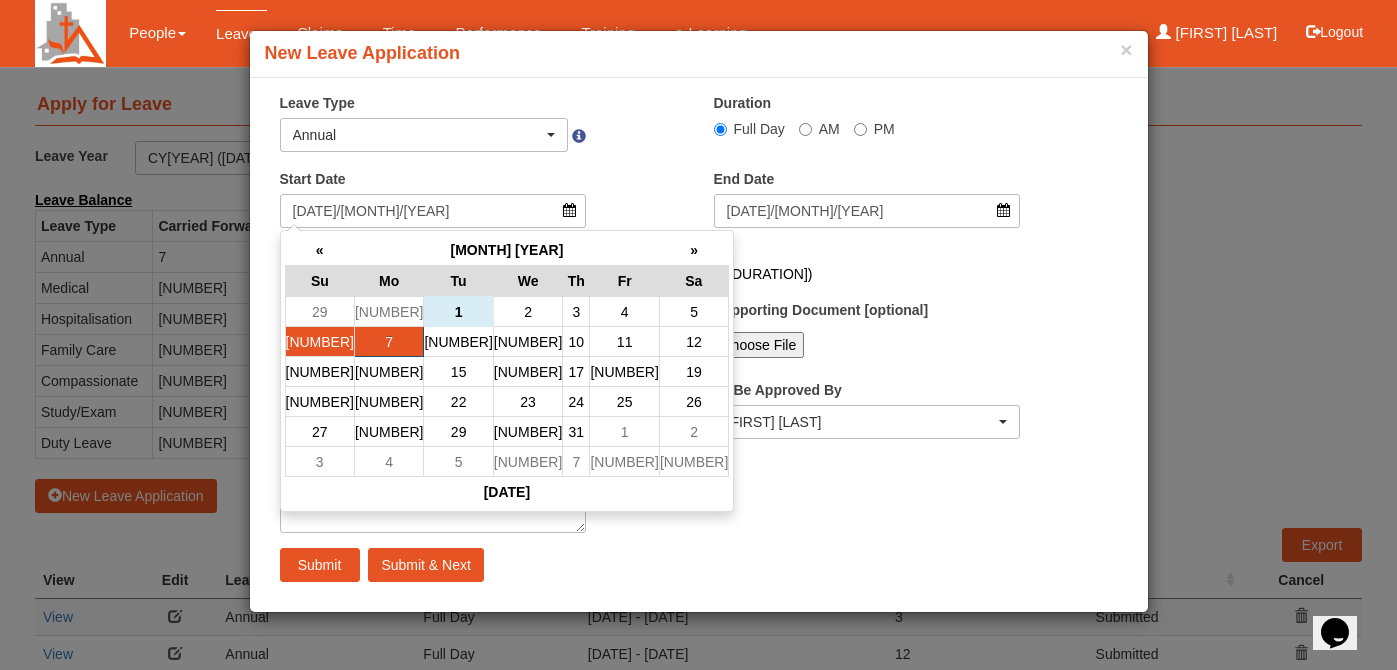click on "[NUMBER]" at bounding box center [319, 312] 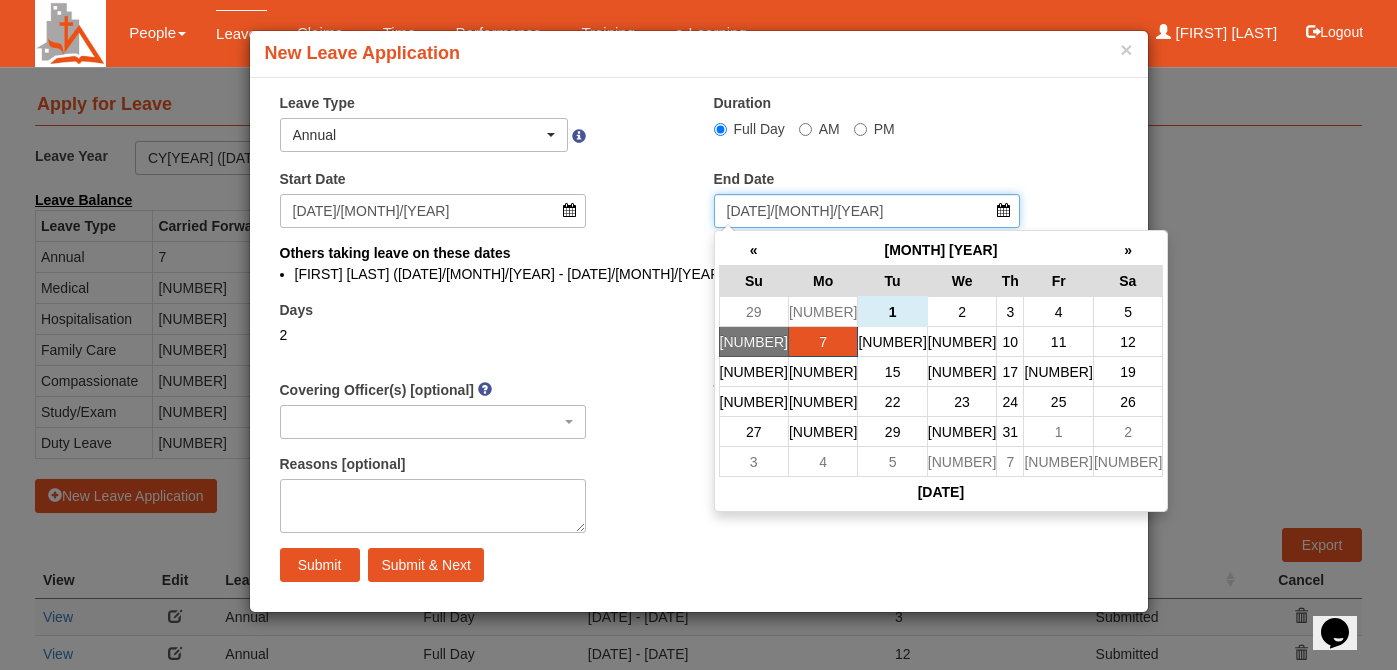 click on "[DATE]/[MONTH]/[YEAR]" at bounding box center [867, 211] 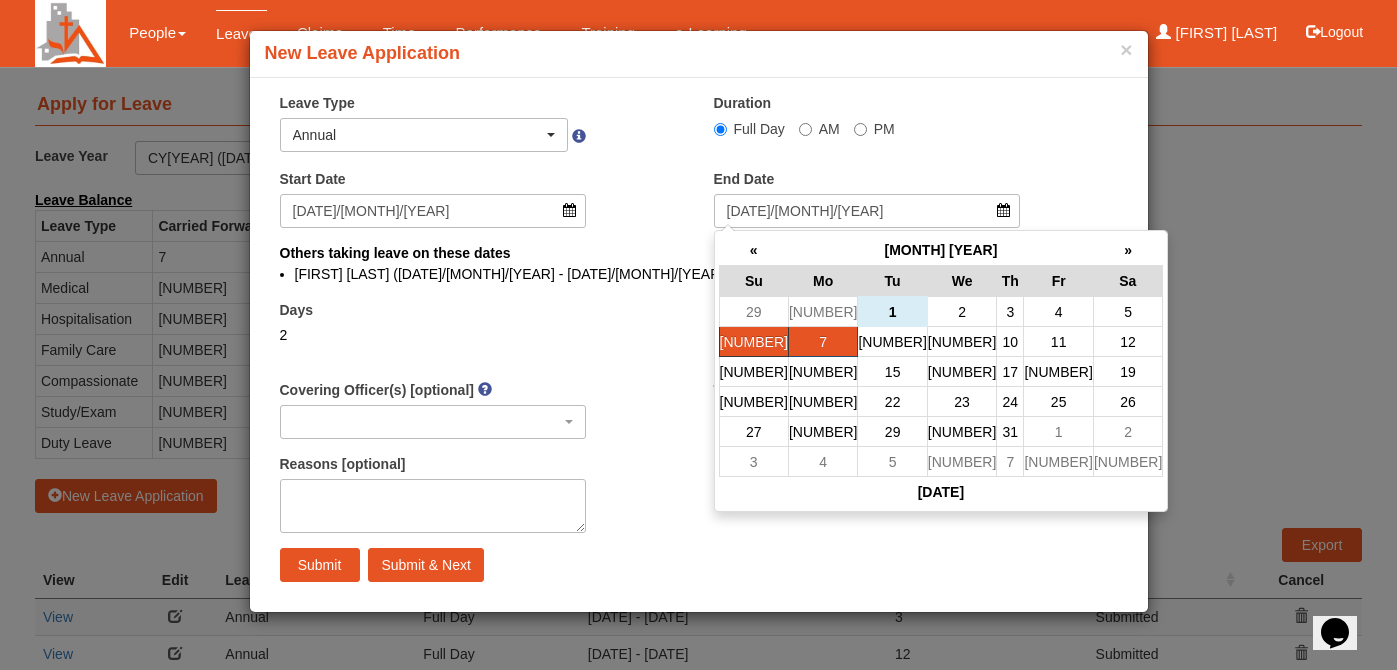 click on "[NUMBER]" at bounding box center (753, 342) 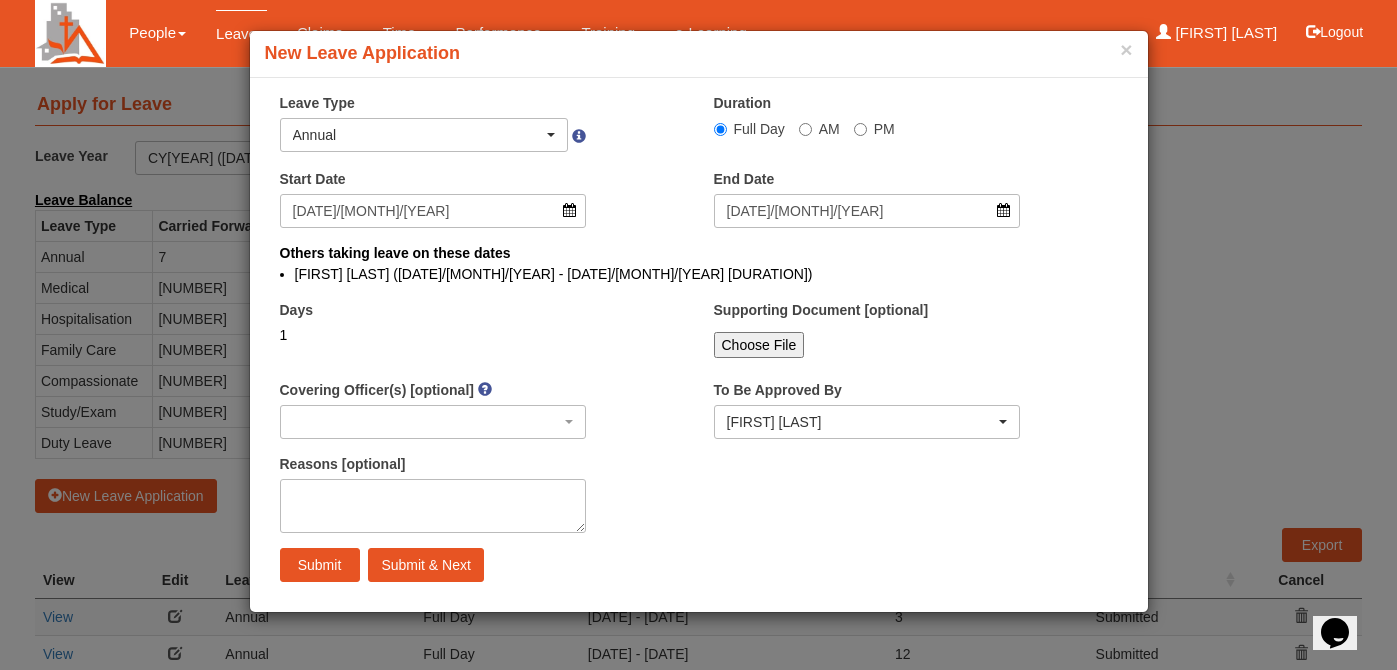 click on "Others taking leave on these dates" at bounding box center (395, 253) 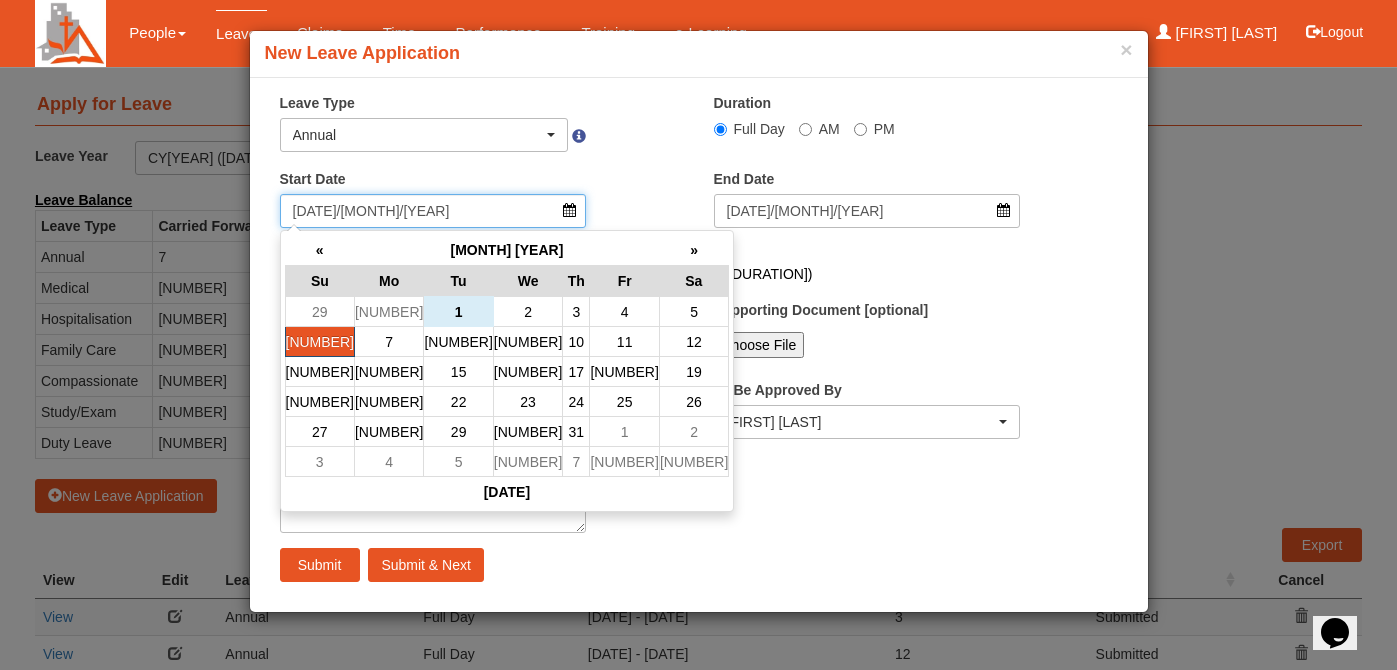 click on "[DATE]/[MONTH]/[YEAR]" at bounding box center [433, 211] 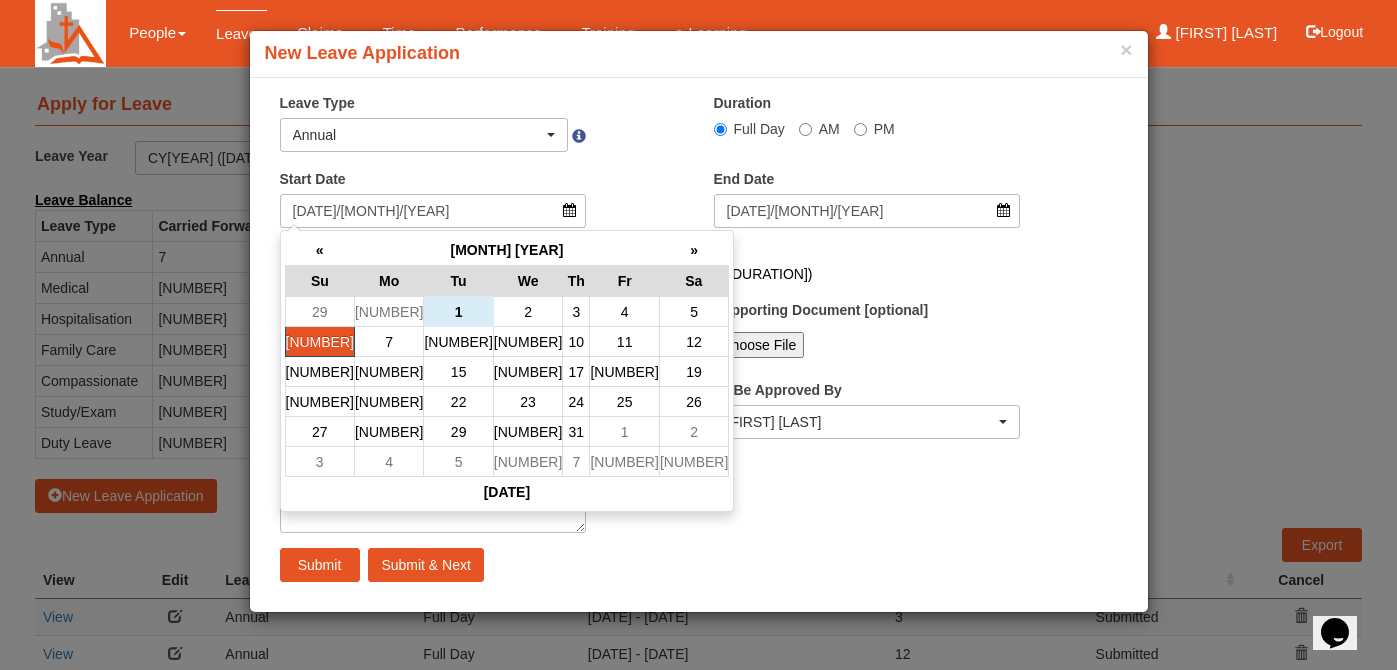 click on "[FIRST] [LAST] ([DATE]/[MONTH]/[YEAR] - [DATE]/[MONTH]/[YEAR] [DURATION])" at bounding box center (699, 274) 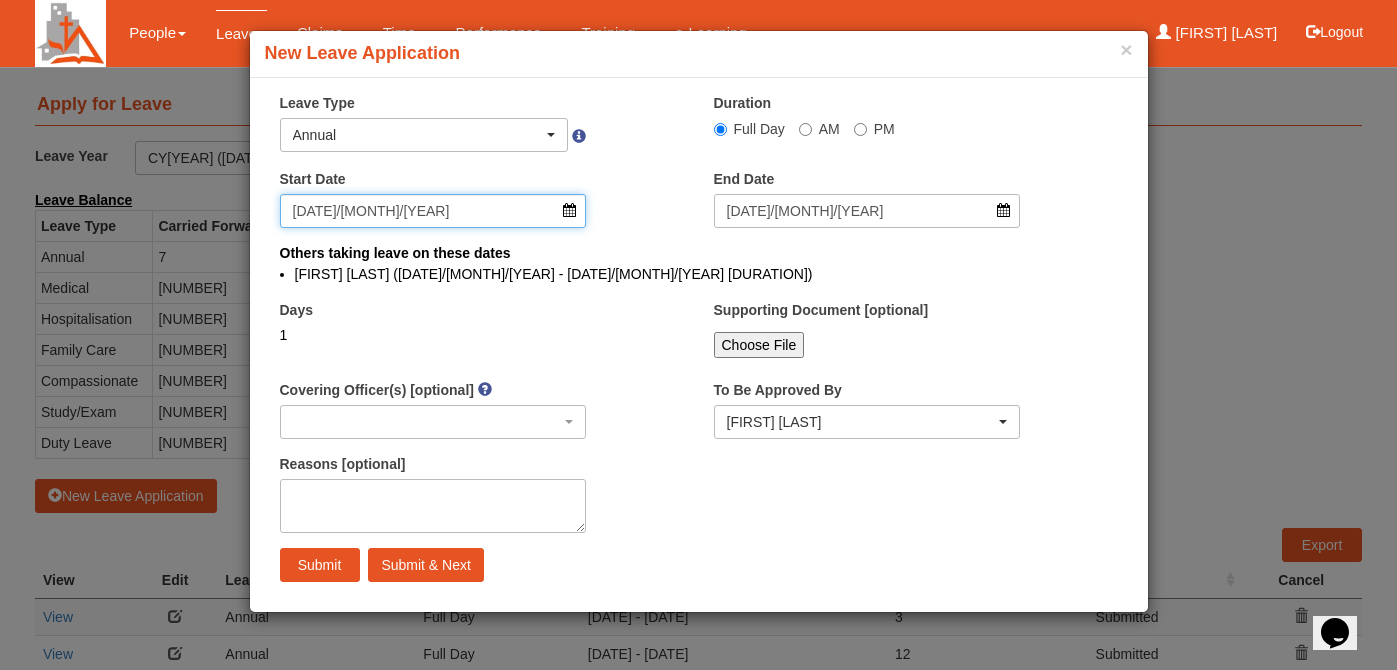 click on "[DATE]/[MONTH]/[YEAR]" at bounding box center [433, 211] 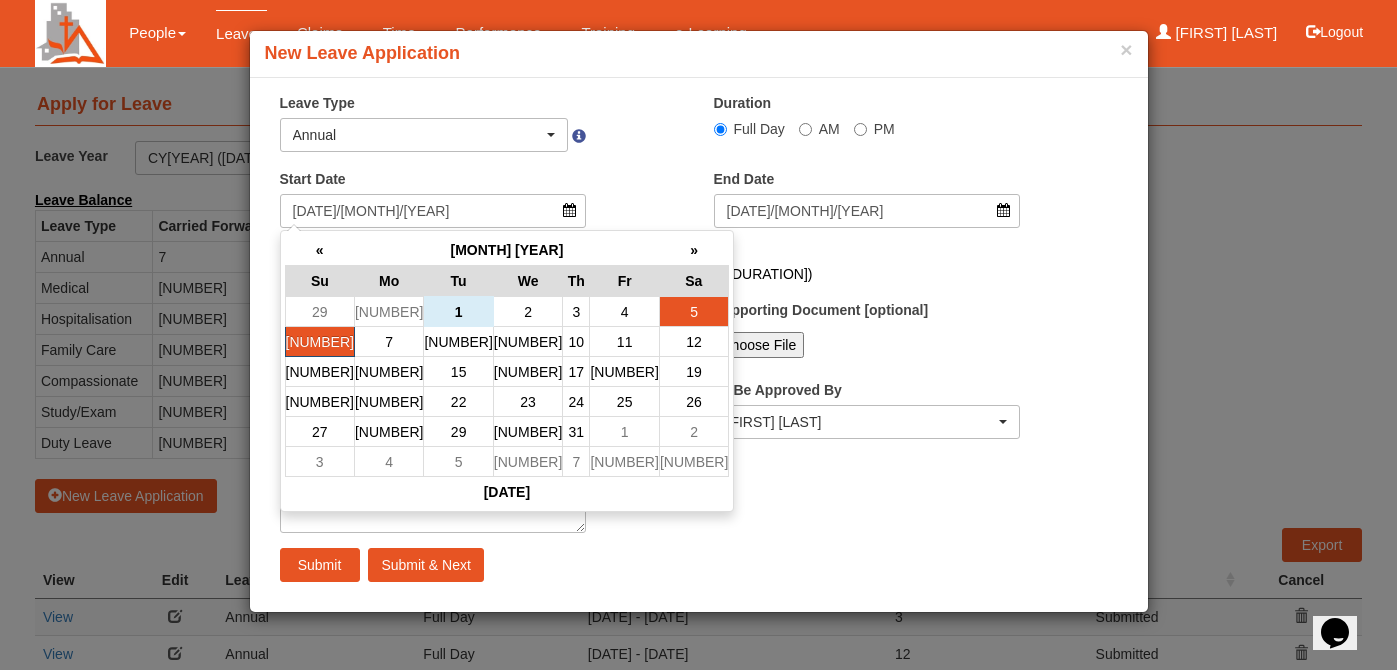 click on "5" at bounding box center (693, 312) 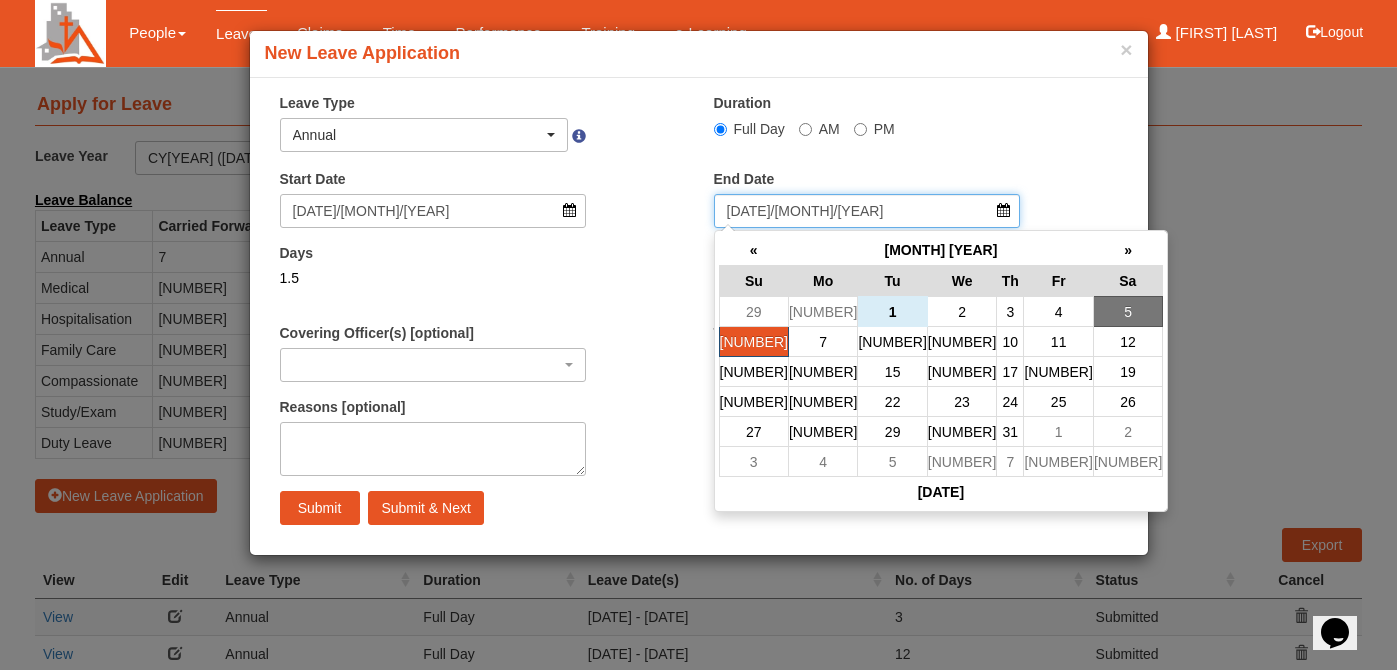 click on "[DATE]/[MONTH]/[YEAR]" at bounding box center [867, 211] 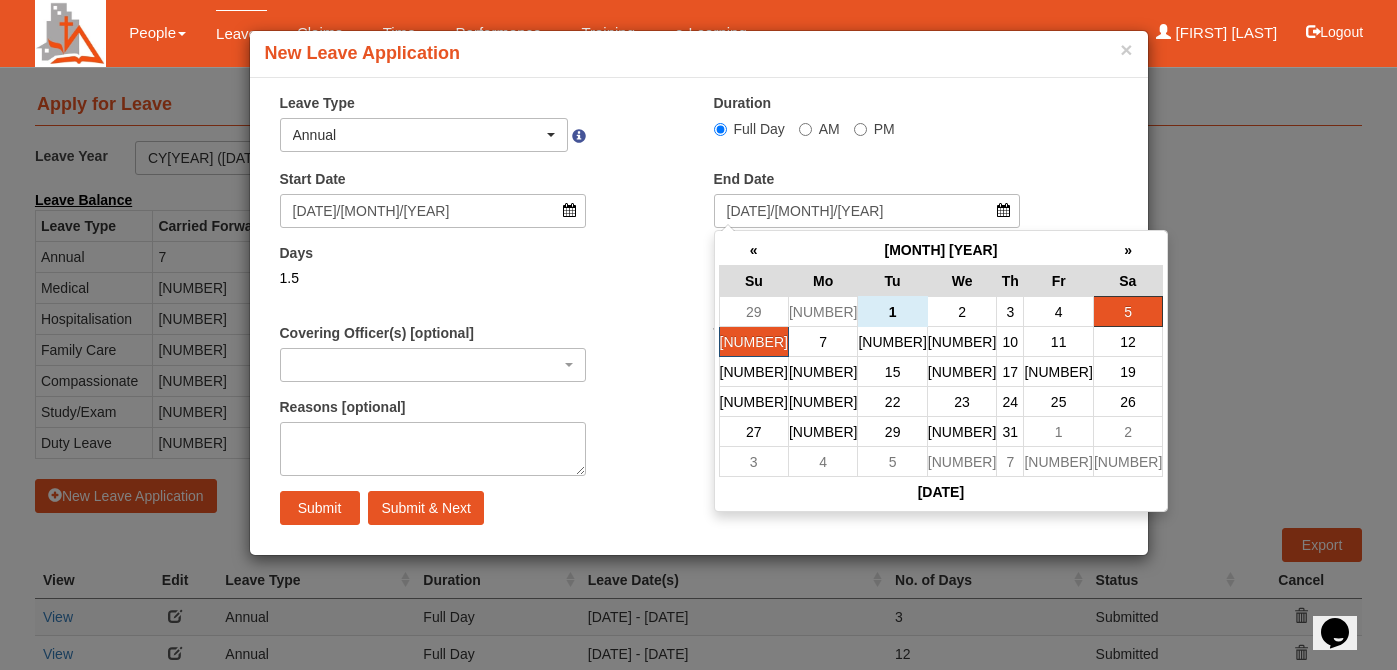 click on "5" at bounding box center [1127, 312] 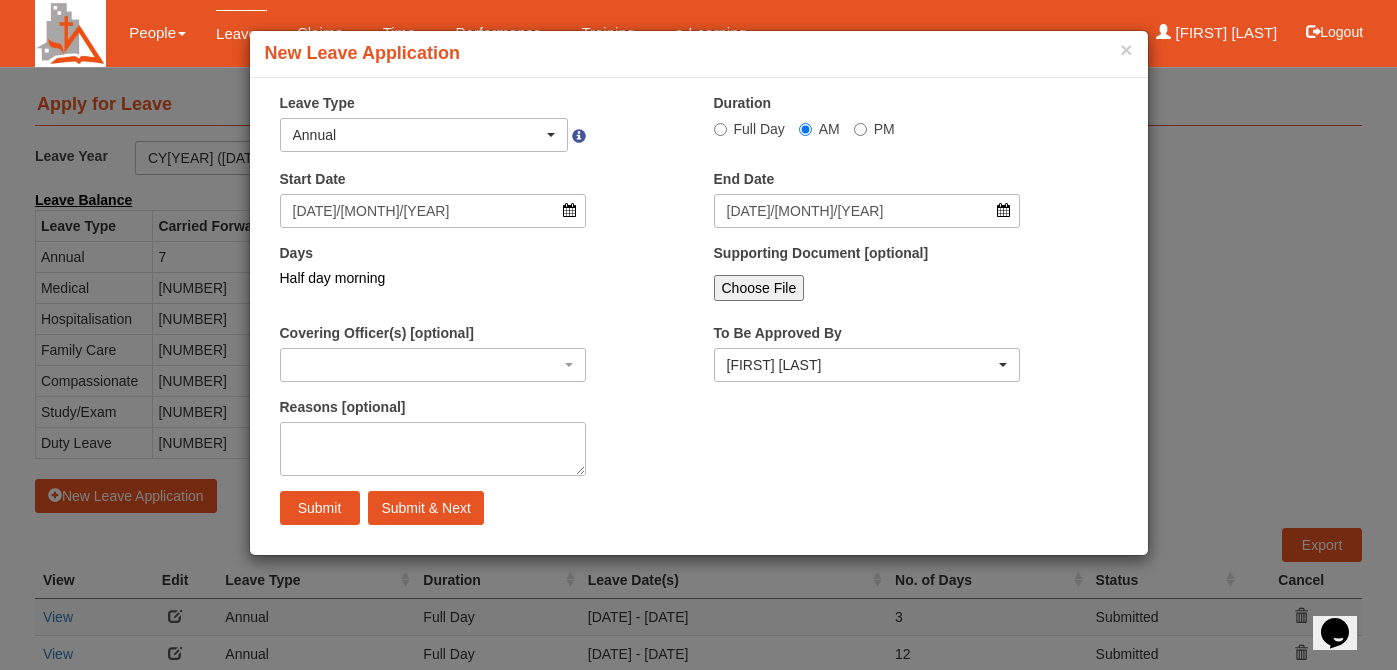 click on "Days
Half day morning" at bounding box center (433, 122) 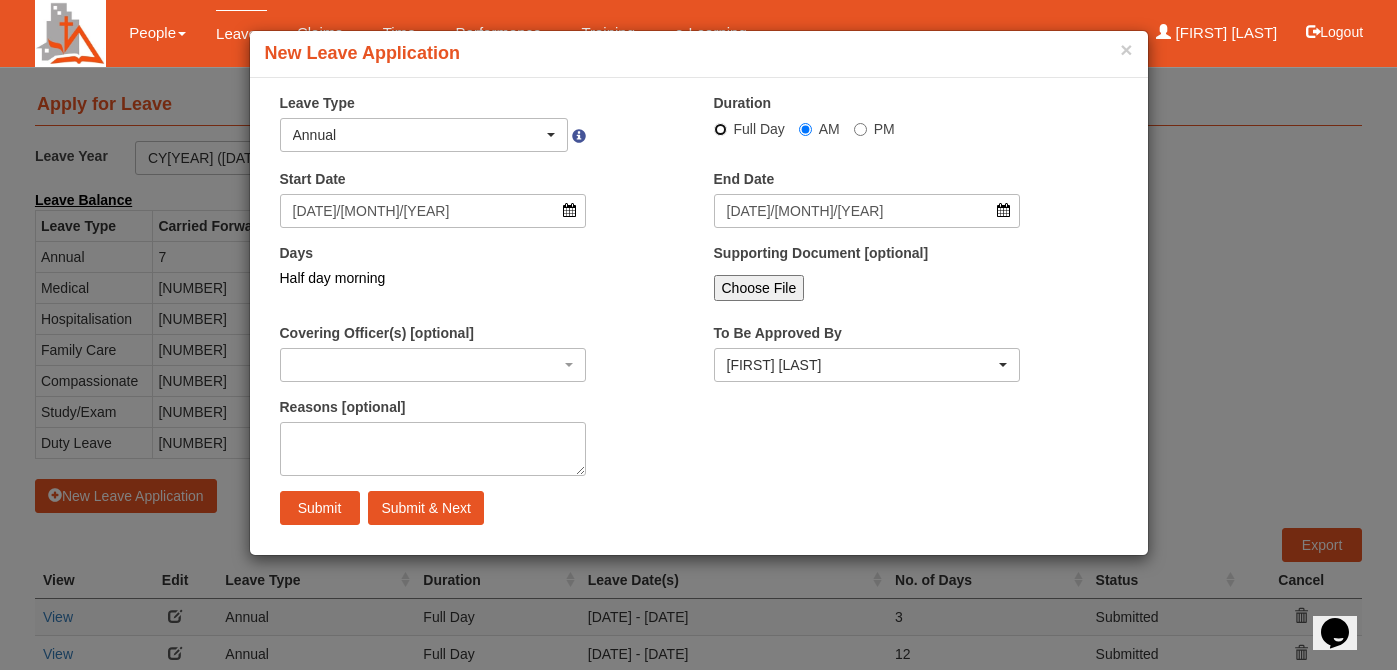 click on "Full Day" at bounding box center [720, 129] 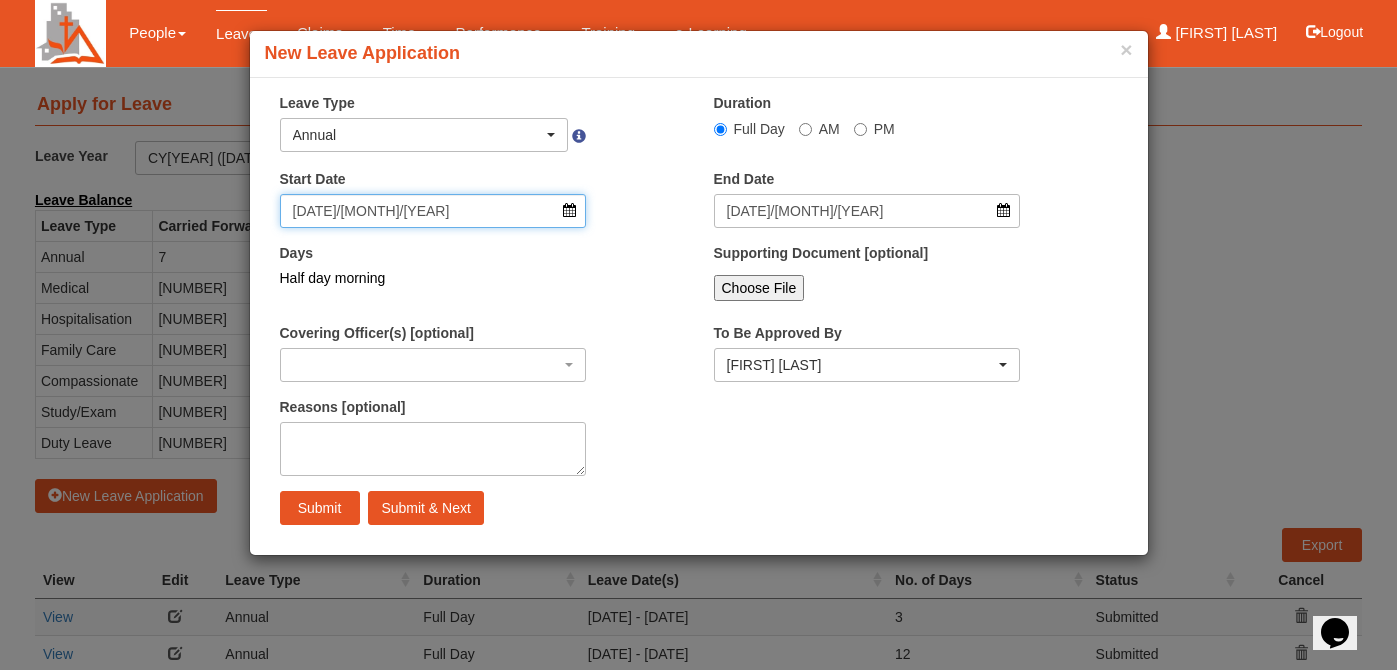 click on "[DATE]/[MONTH]/[YEAR]" at bounding box center (433, 211) 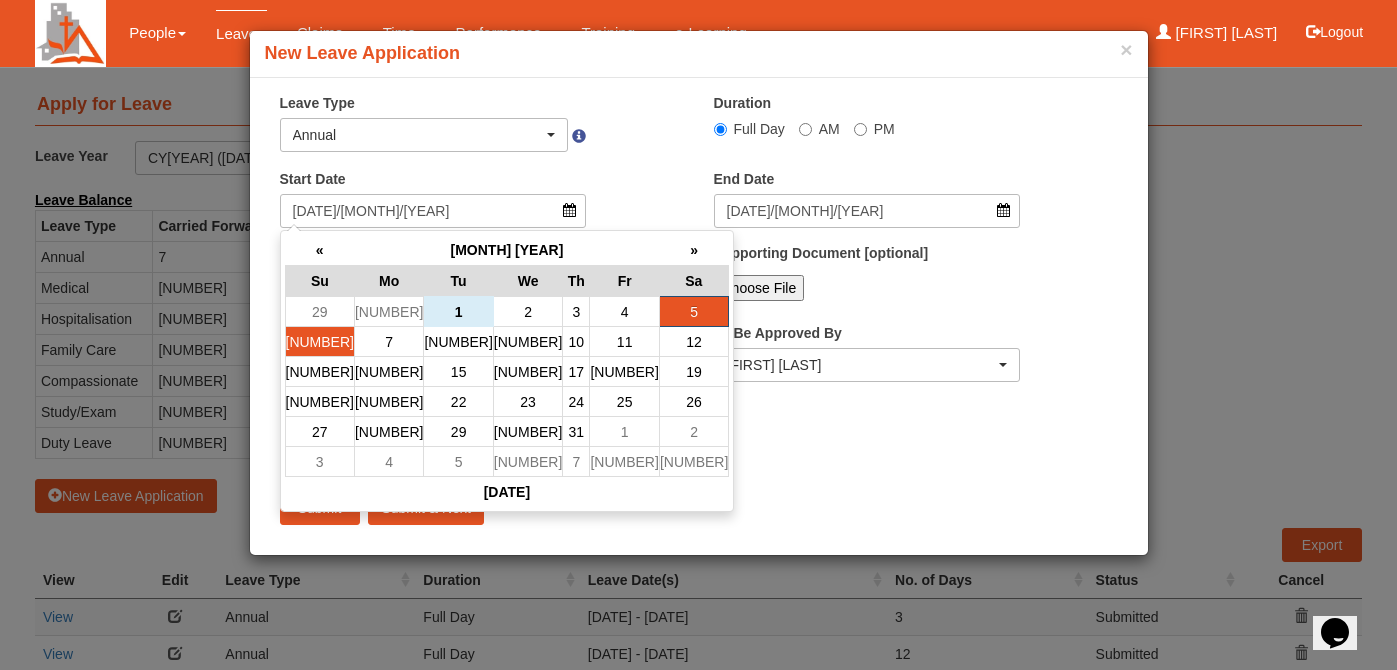 click on "[NUMBER]" at bounding box center [319, 312] 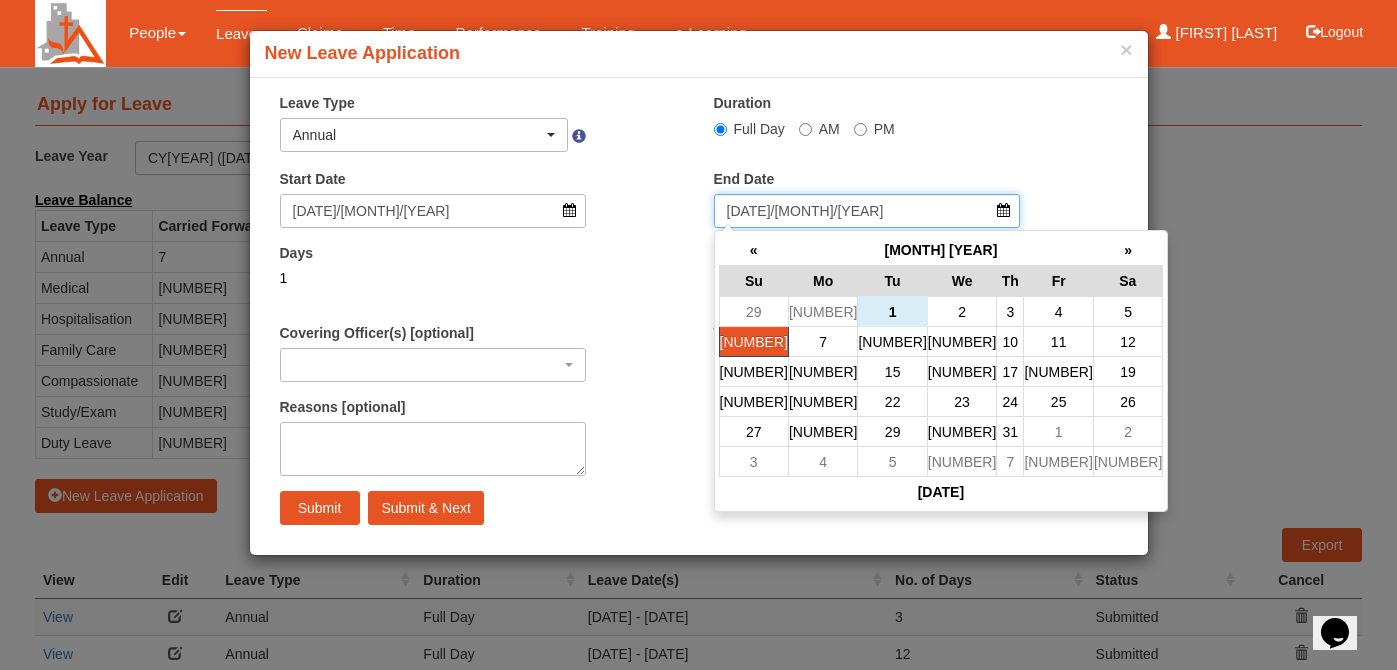 click on "[DATE]/[MONTH]/[YEAR]" at bounding box center [867, 211] 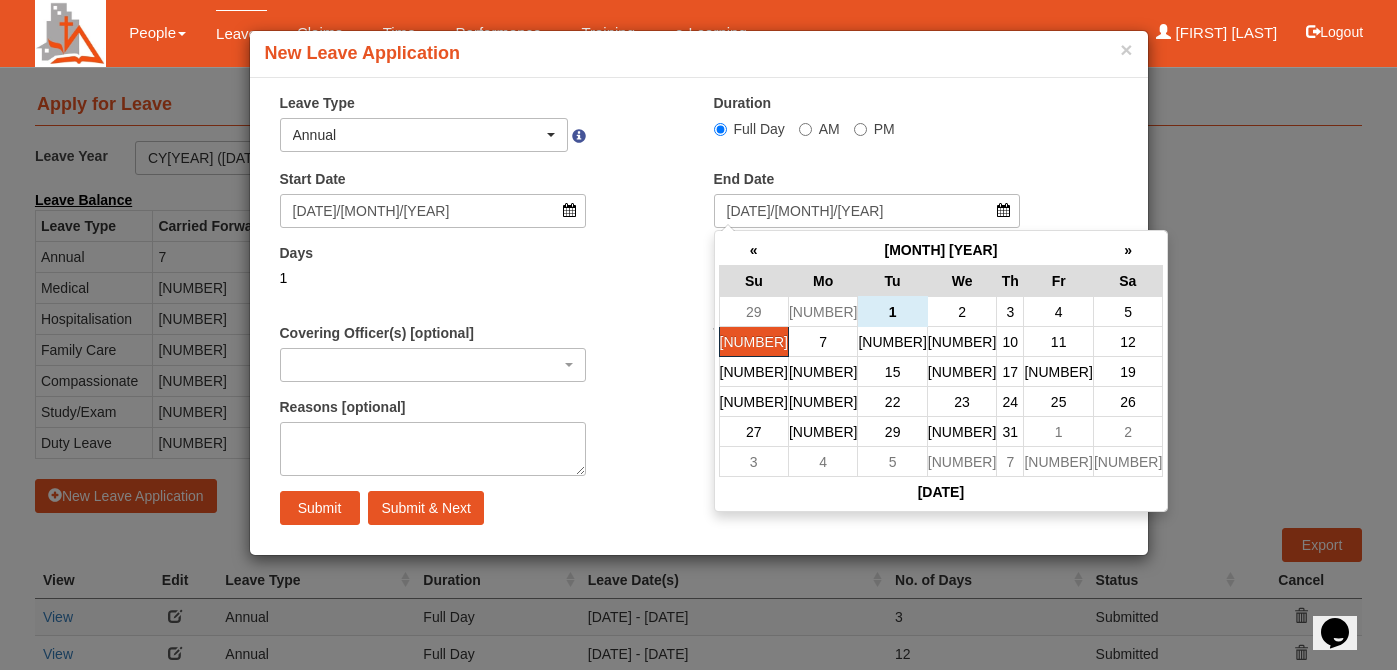 click on "[NUMBER]" at bounding box center [753, 342] 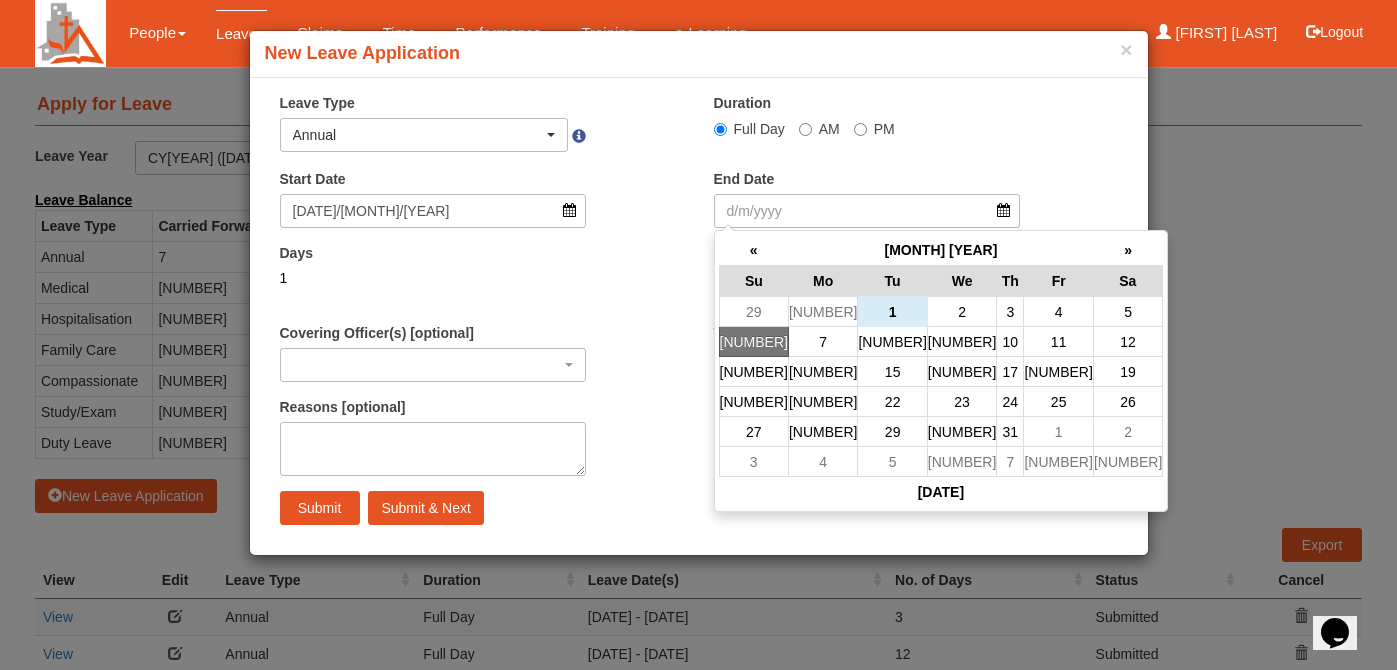 click on "Days
[NUMBER]" at bounding box center [482, 280] 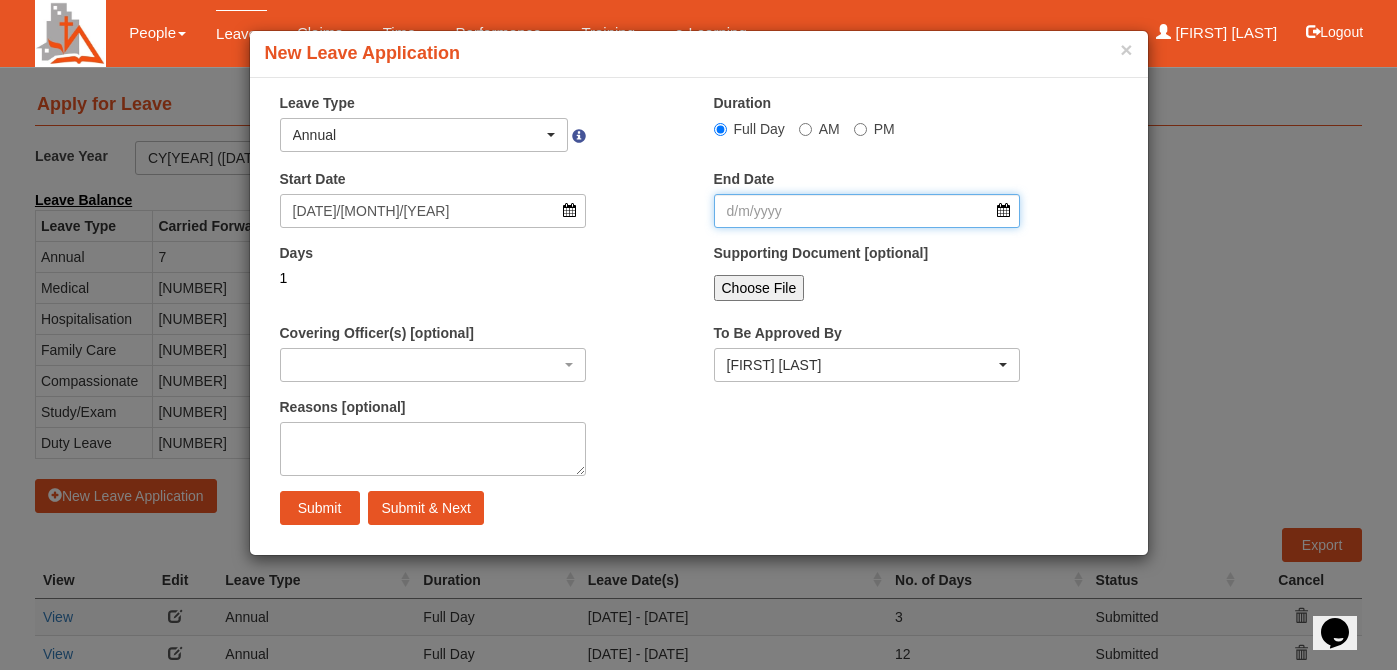 click on "End Date" at bounding box center (867, 211) 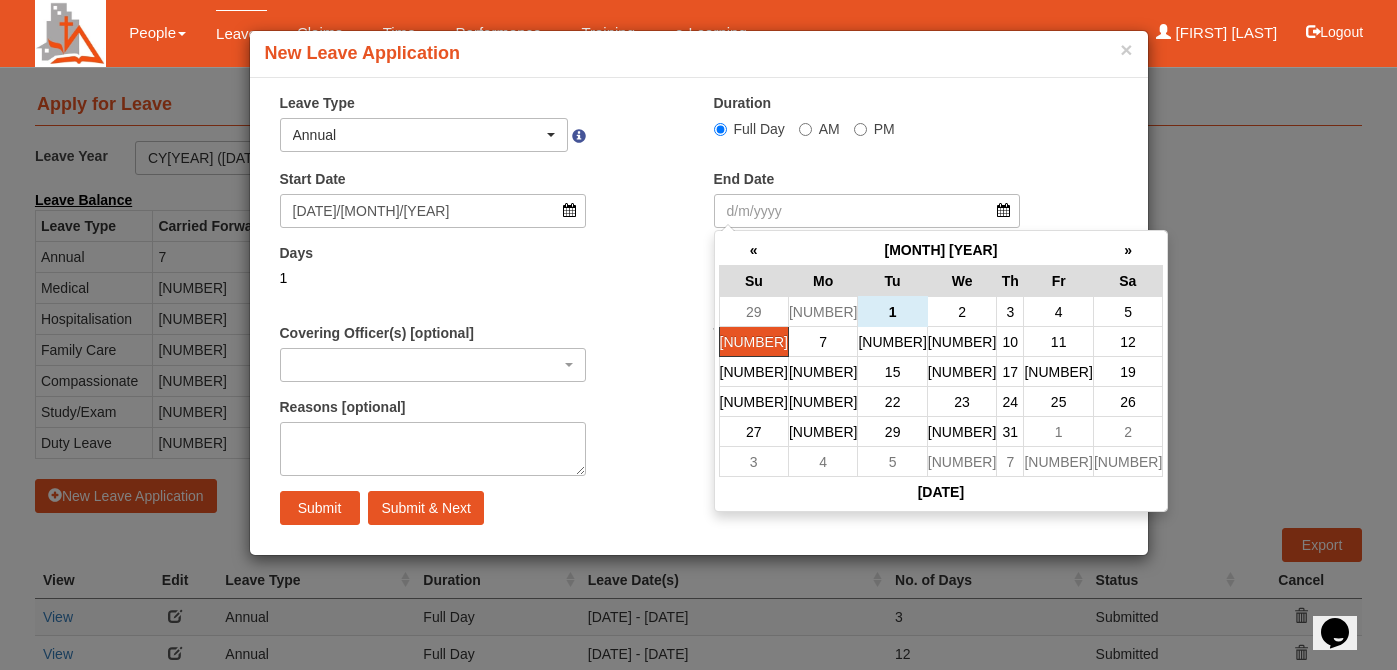 click on "[NUMBER]" at bounding box center [753, 342] 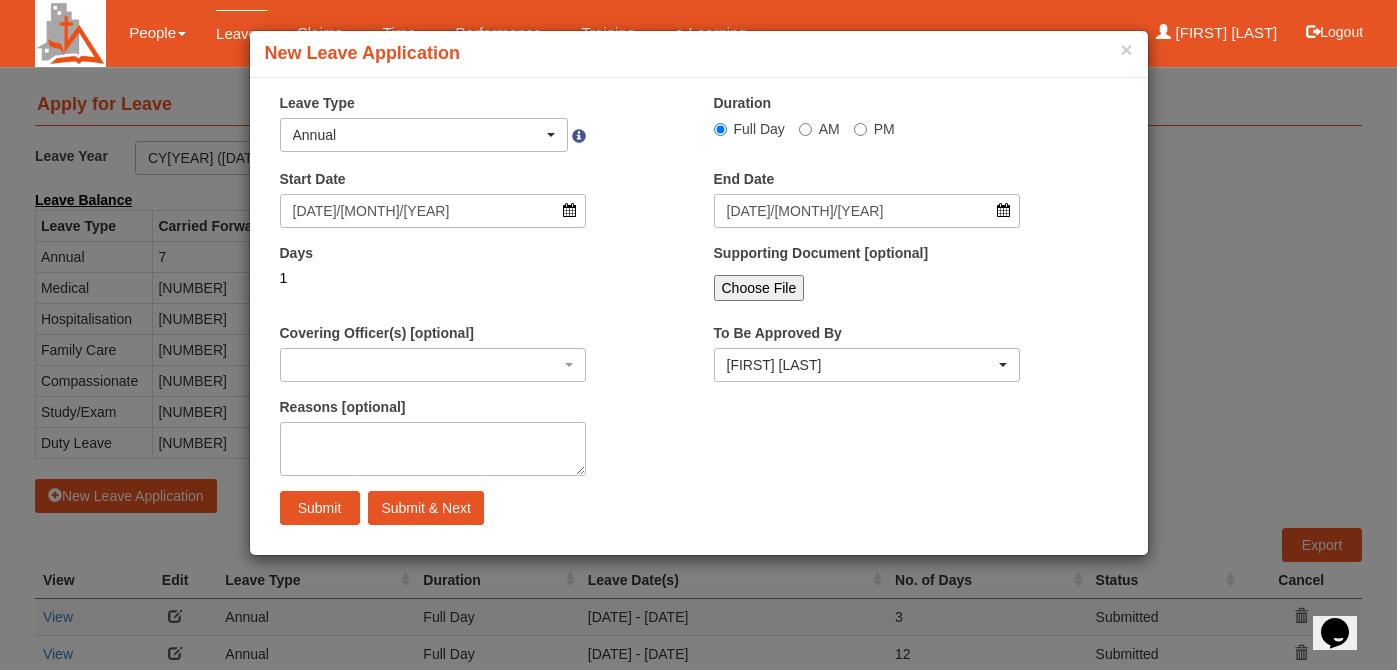 click on "Days
[NUMBER]" at bounding box center [433, 122] 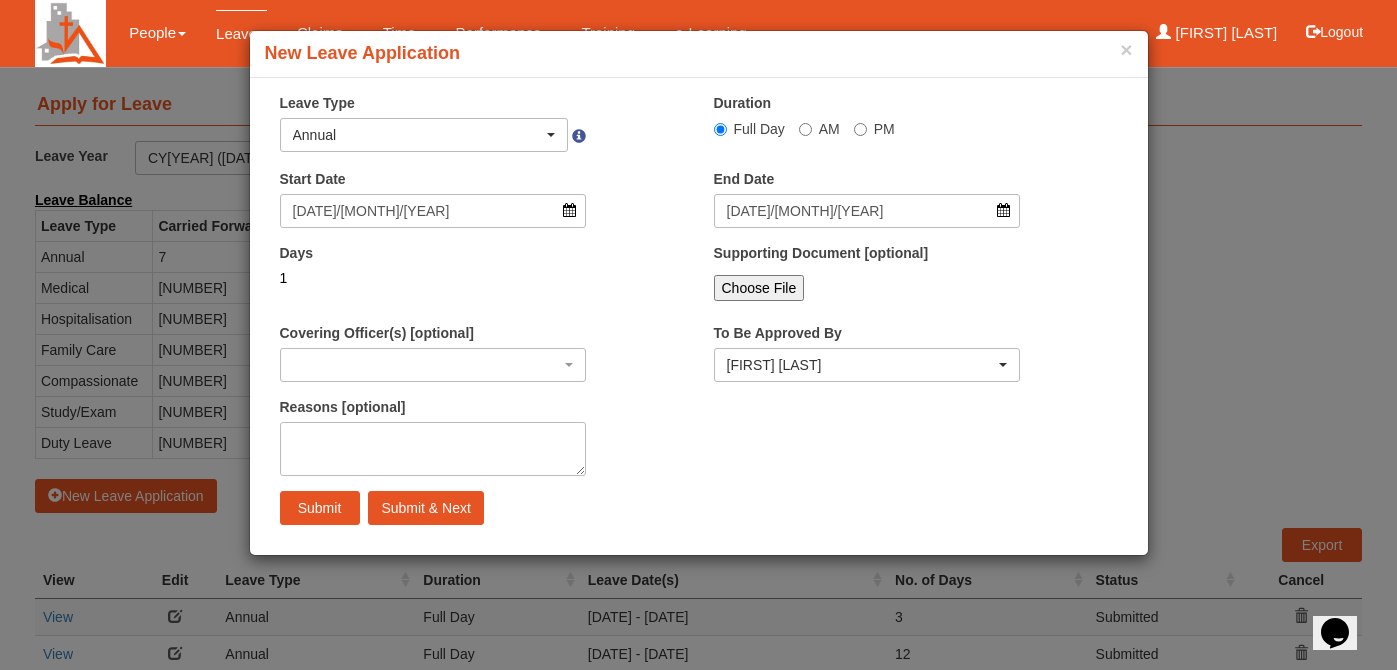 click on "Days
[NUMBER]" at bounding box center [433, 122] 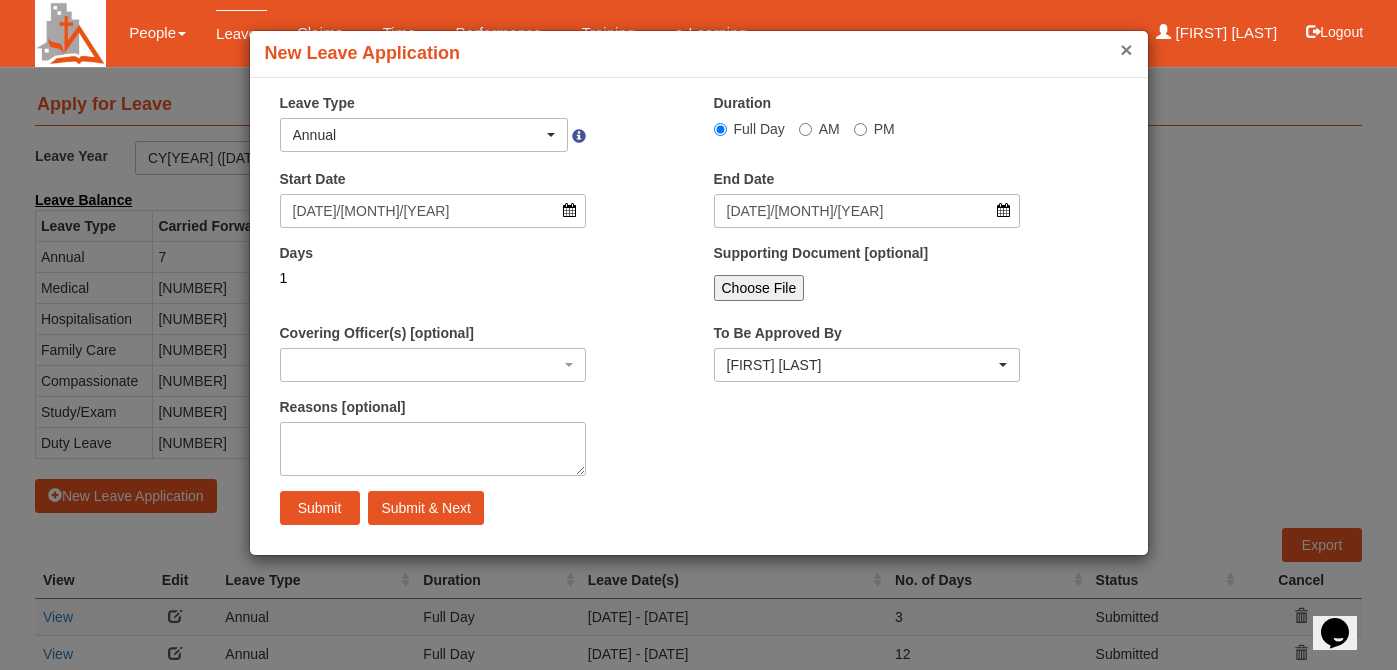 click on "×" at bounding box center [1126, 49] 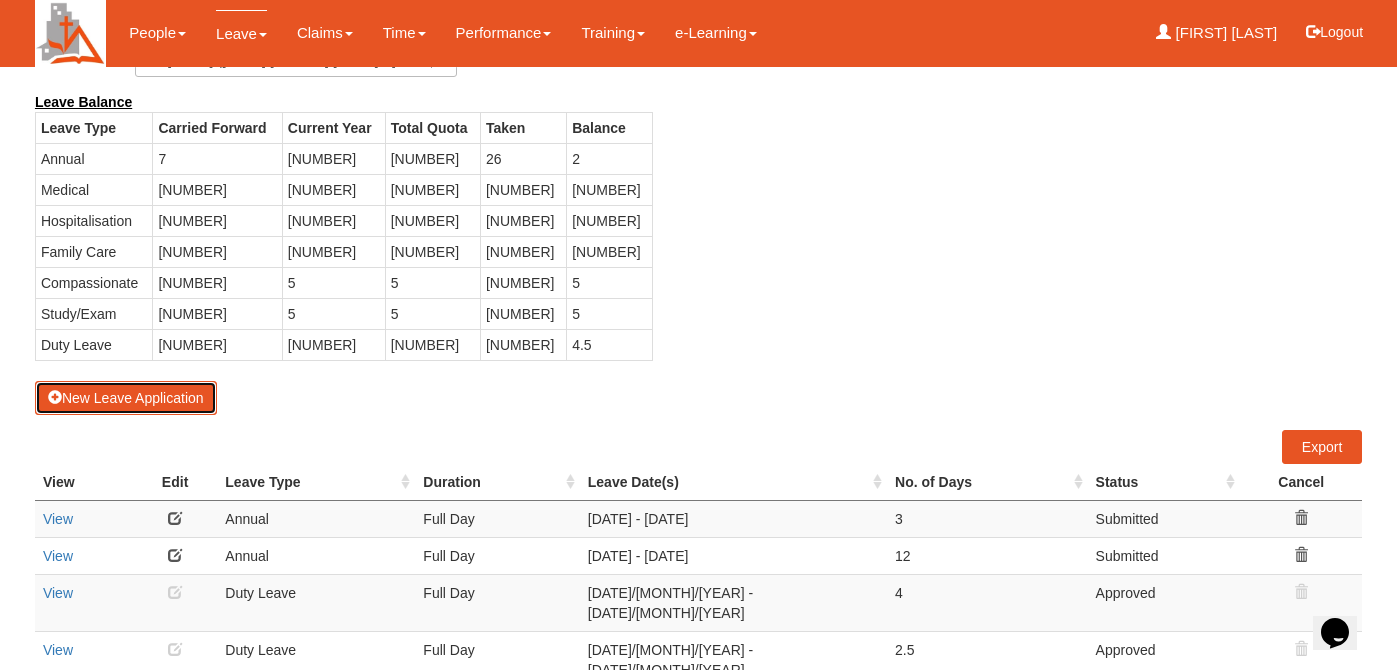 scroll, scrollTop: 204, scrollLeft: 0, axis: vertical 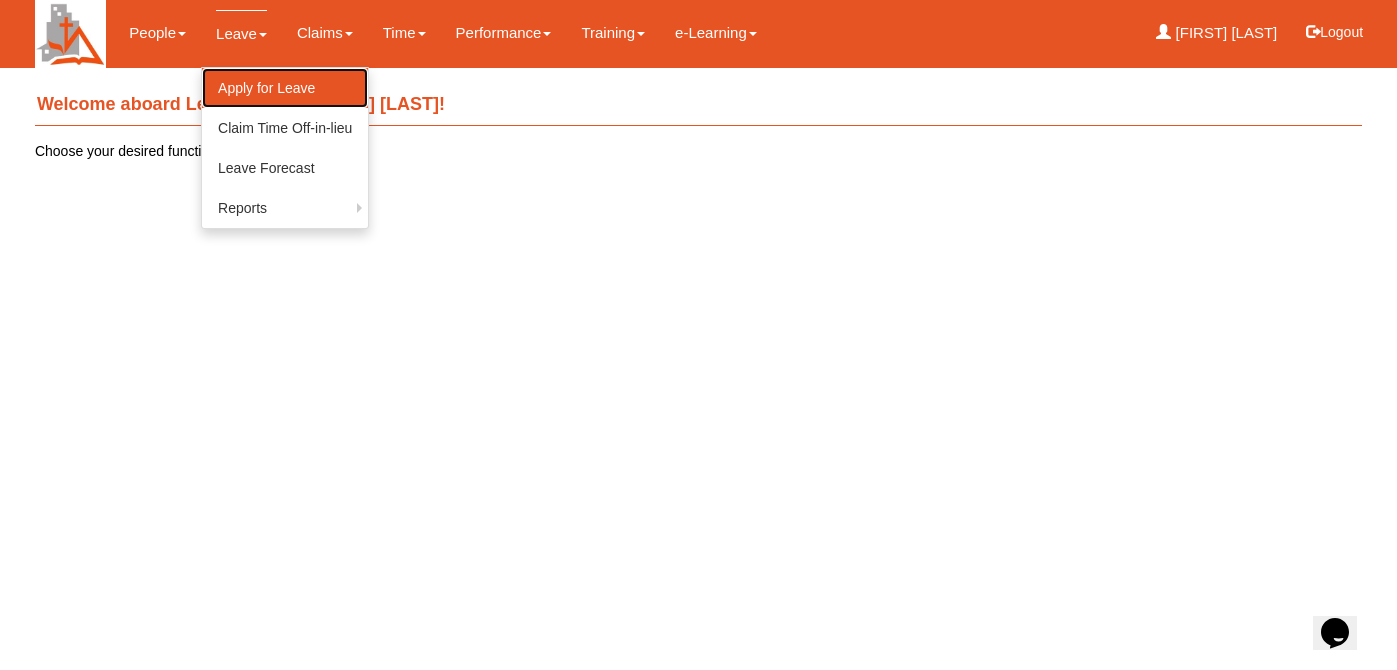 click on "Apply for Leave" at bounding box center [285, 88] 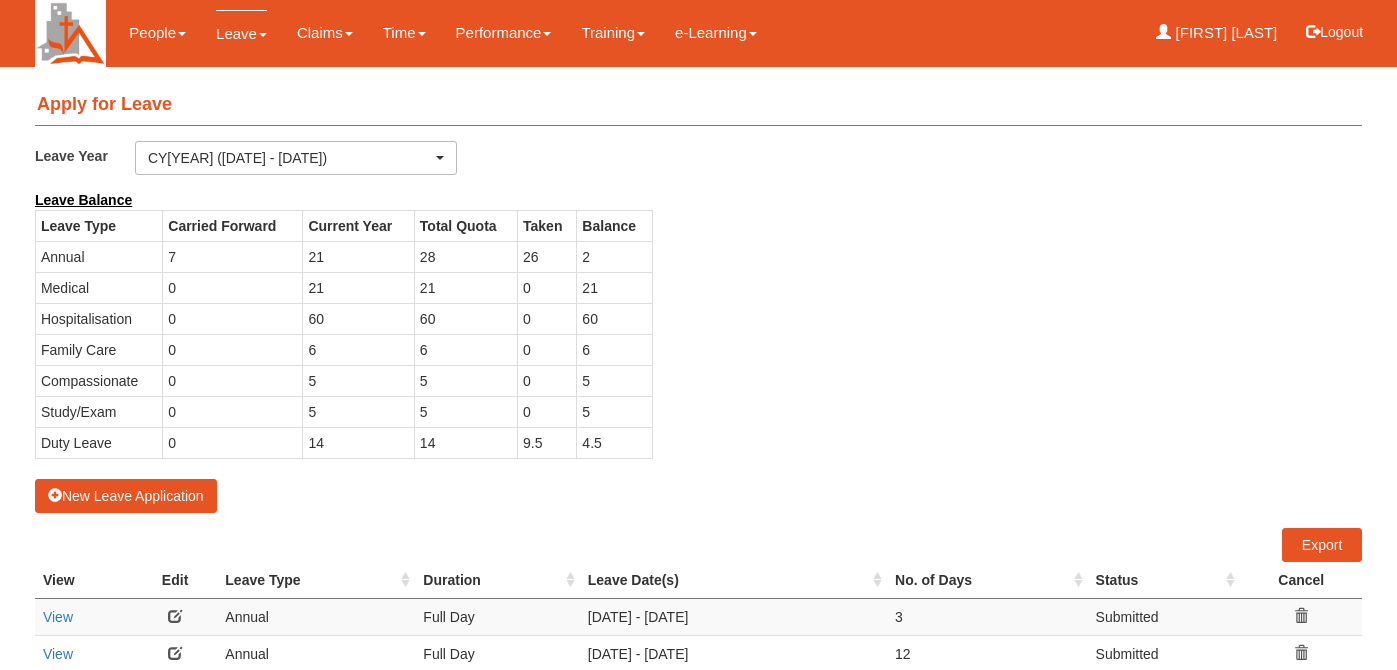 scroll, scrollTop: 0, scrollLeft: 0, axis: both 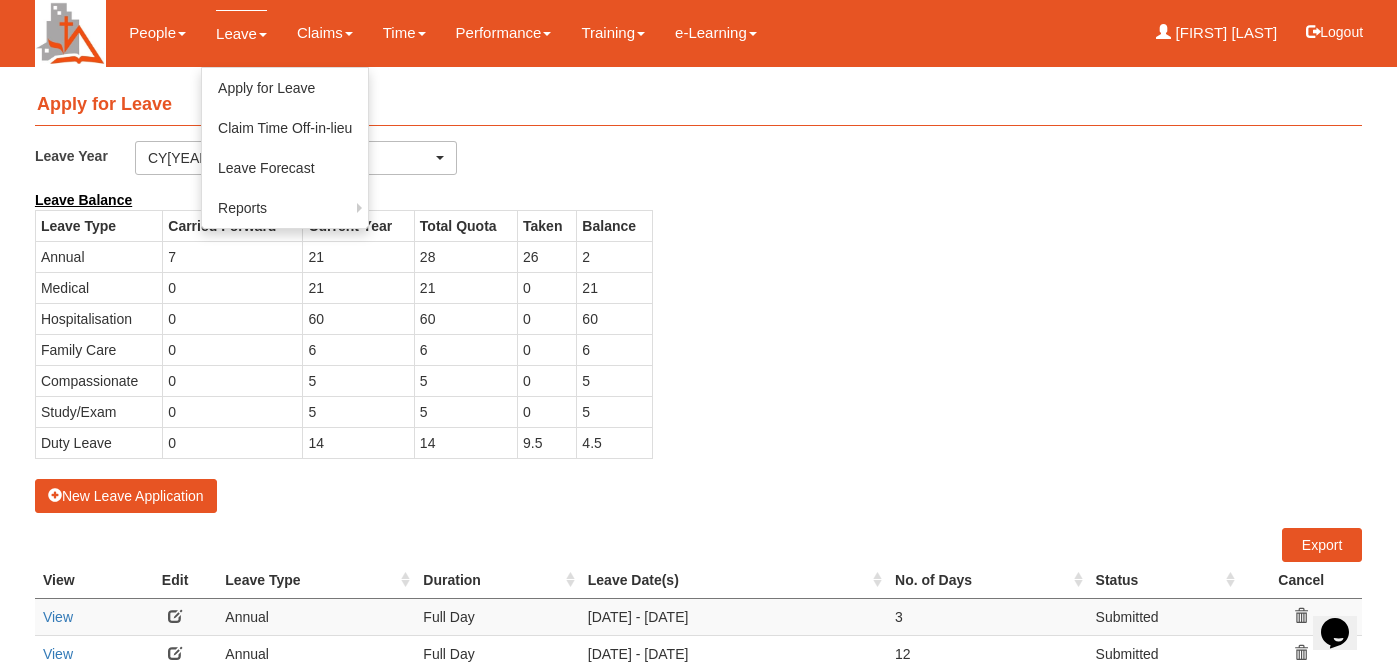 click on "Leave
Apply for Leave
Claim Time Off-in-lieu
Leave Forecast
Reports
Assigned Holidays Report
Leave Taken Report
Leave Balance Report" at bounding box center [241, 33] 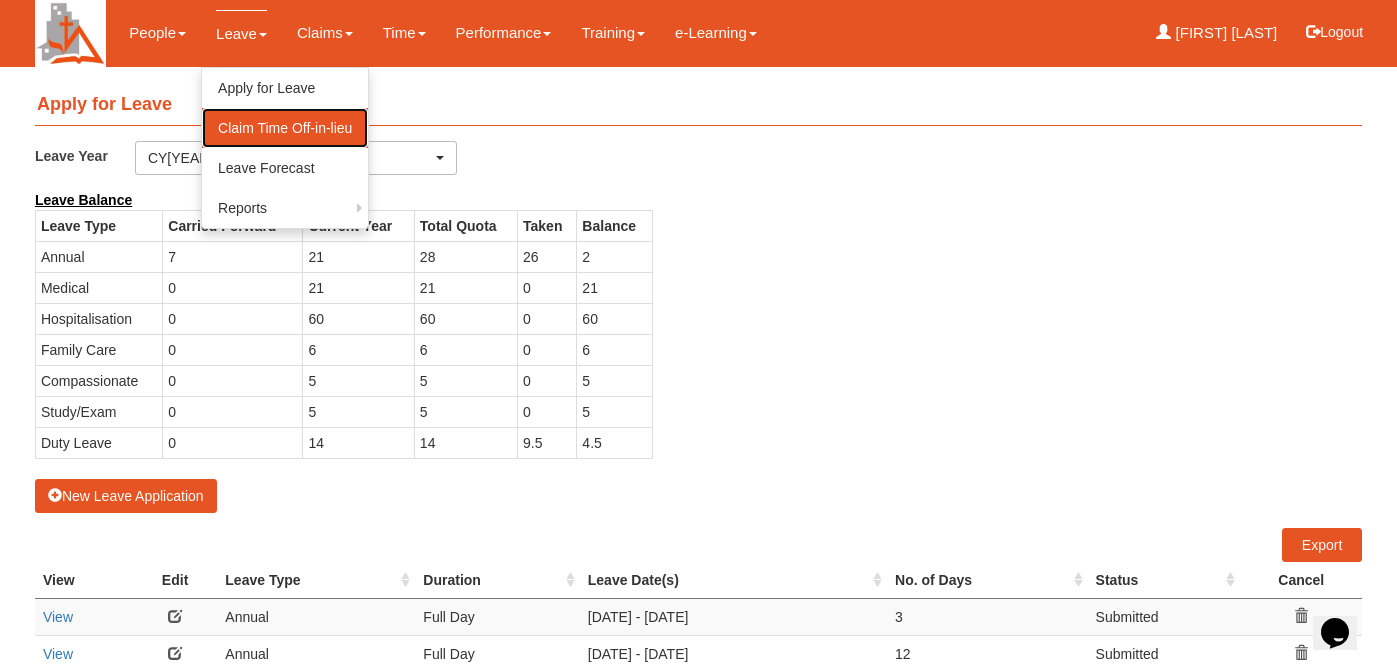 click on "Claim Time Off-in-lieu" at bounding box center [285, 128] 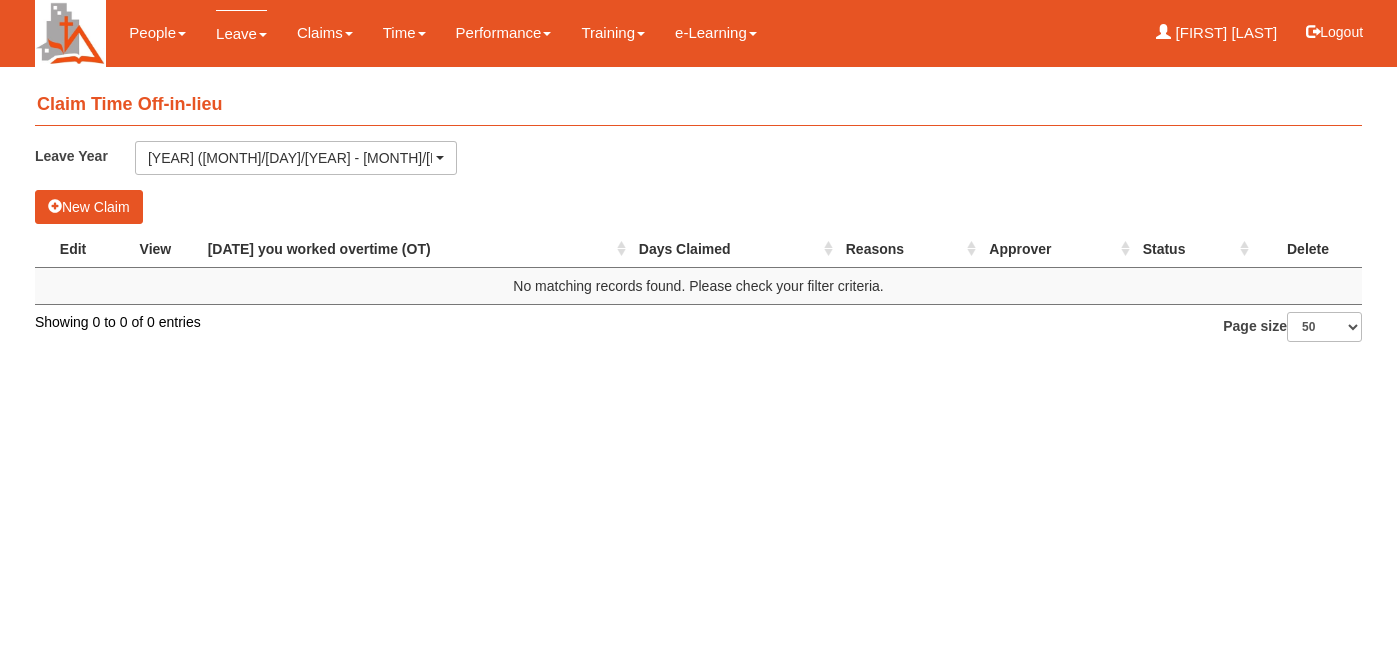 scroll, scrollTop: 0, scrollLeft: 0, axis: both 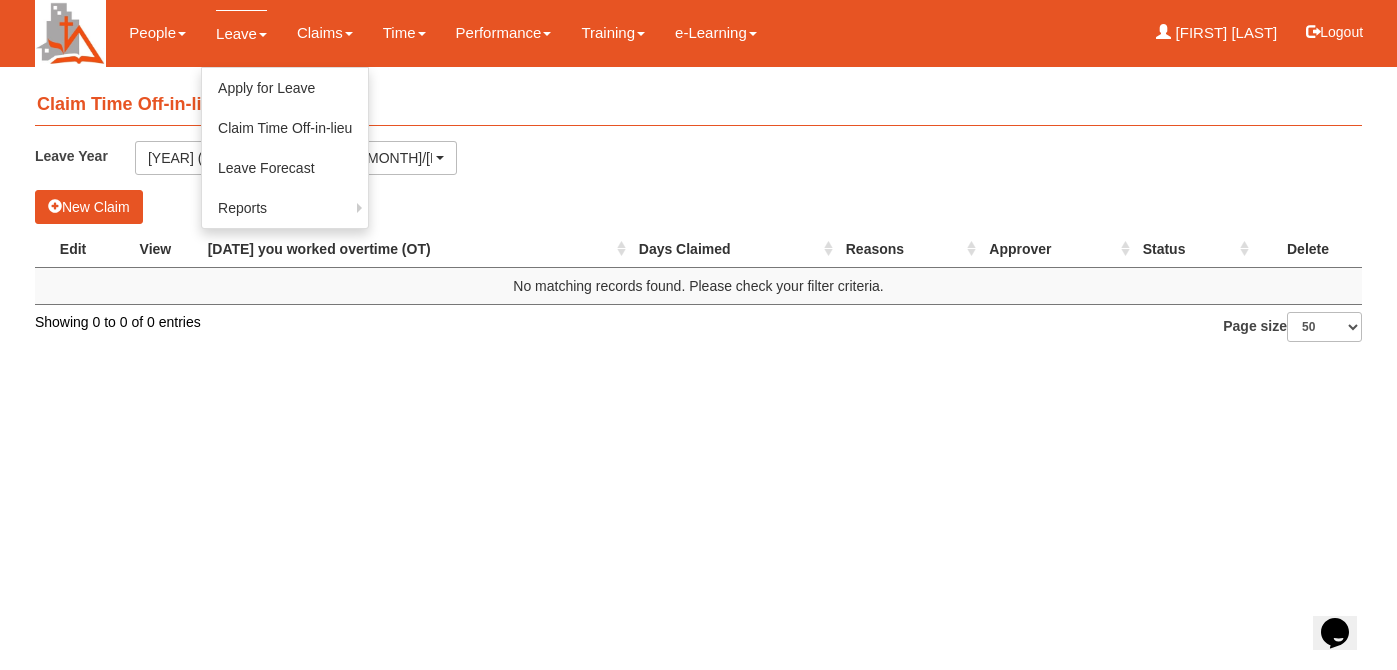 click on "Leave" at bounding box center (241, 33) 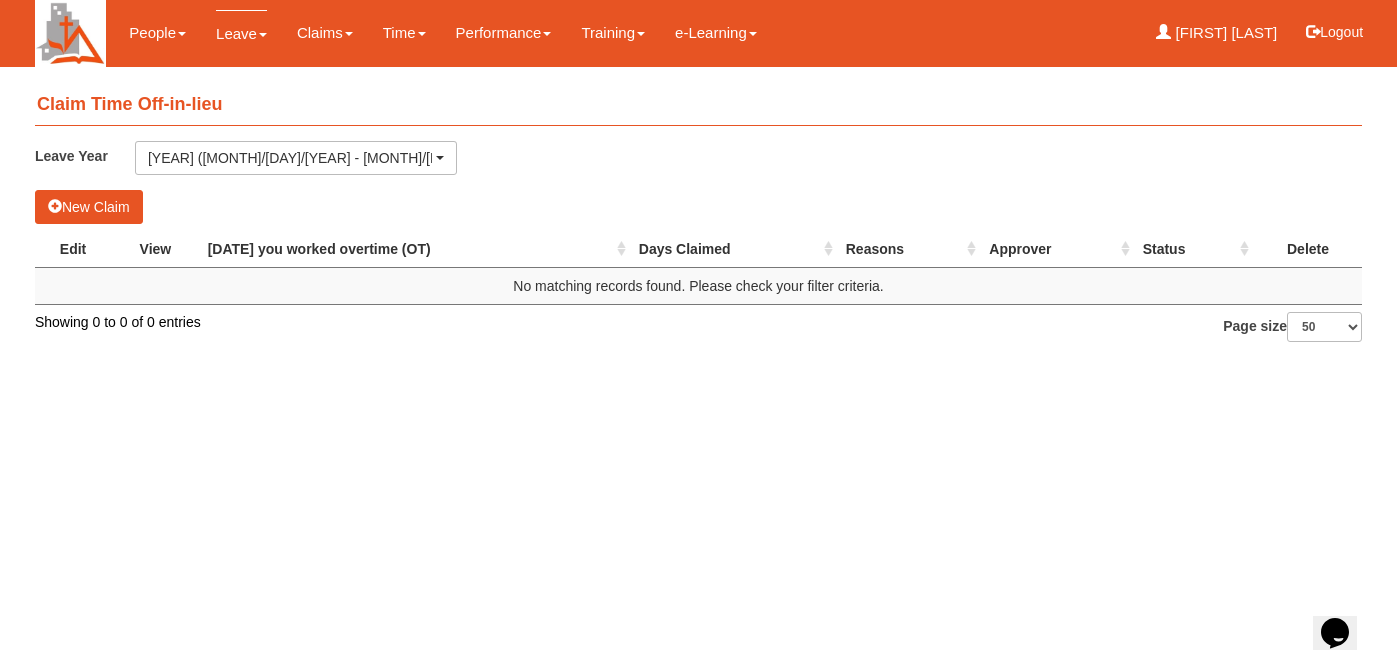 click on "Leave" at bounding box center (241, 33) 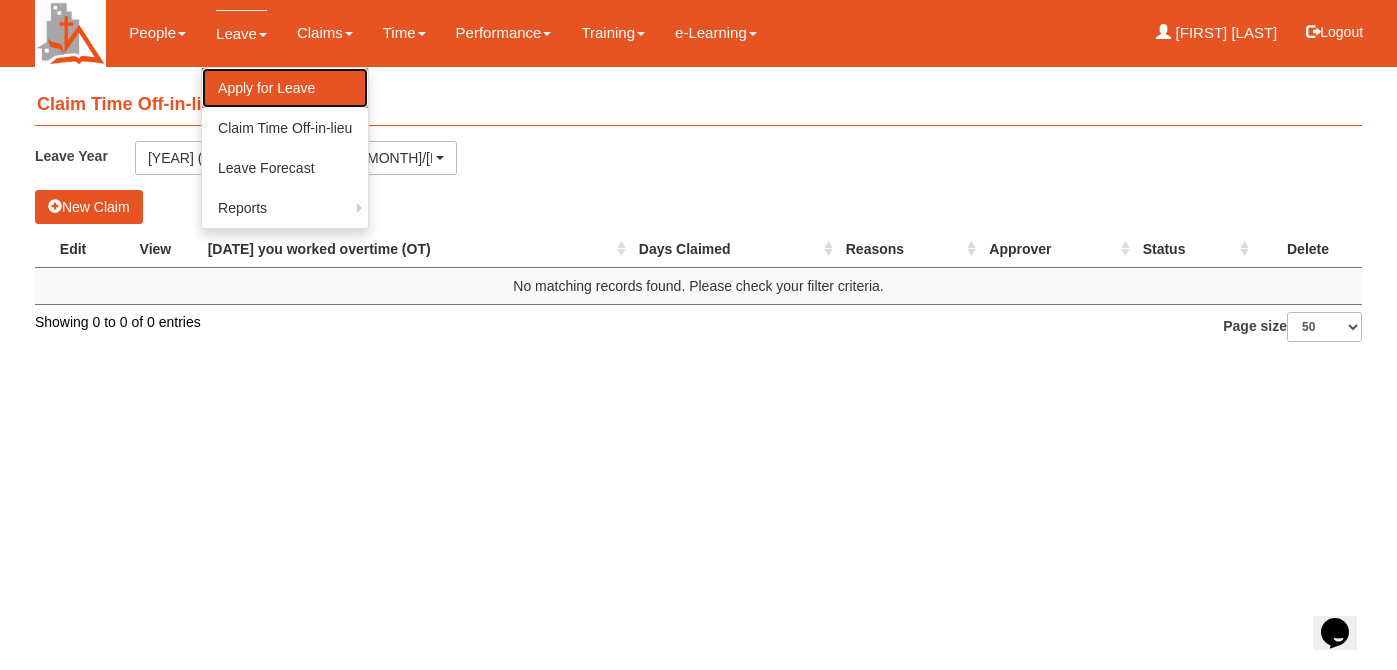 click on "Apply for Leave" at bounding box center (285, 88) 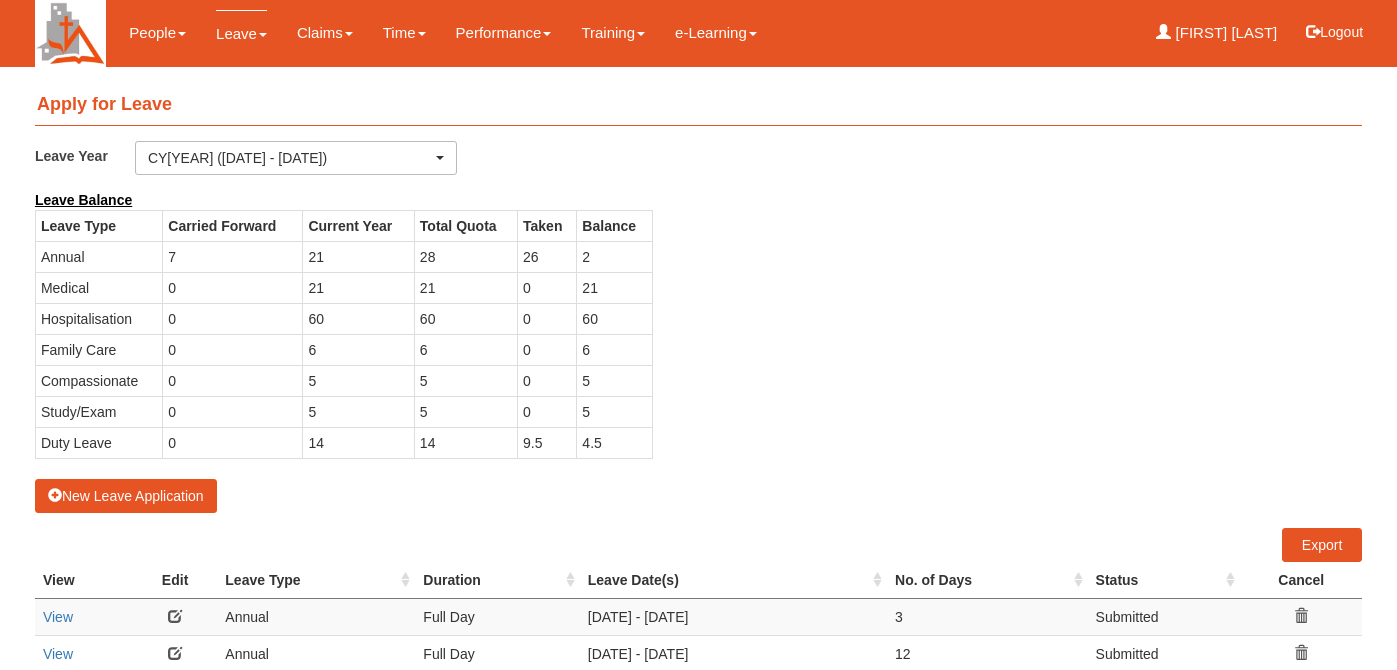 scroll, scrollTop: 0, scrollLeft: 0, axis: both 